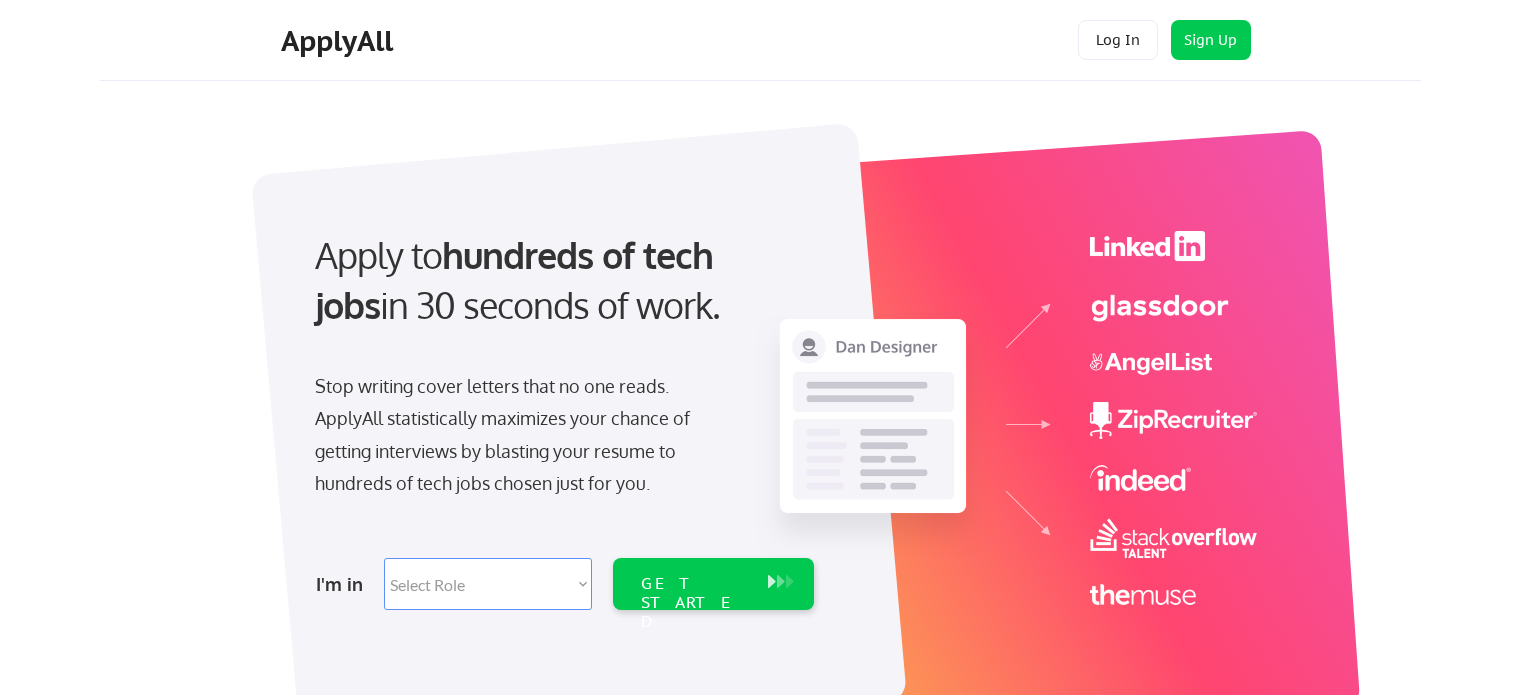 scroll, scrollTop: 0, scrollLeft: 0, axis: both 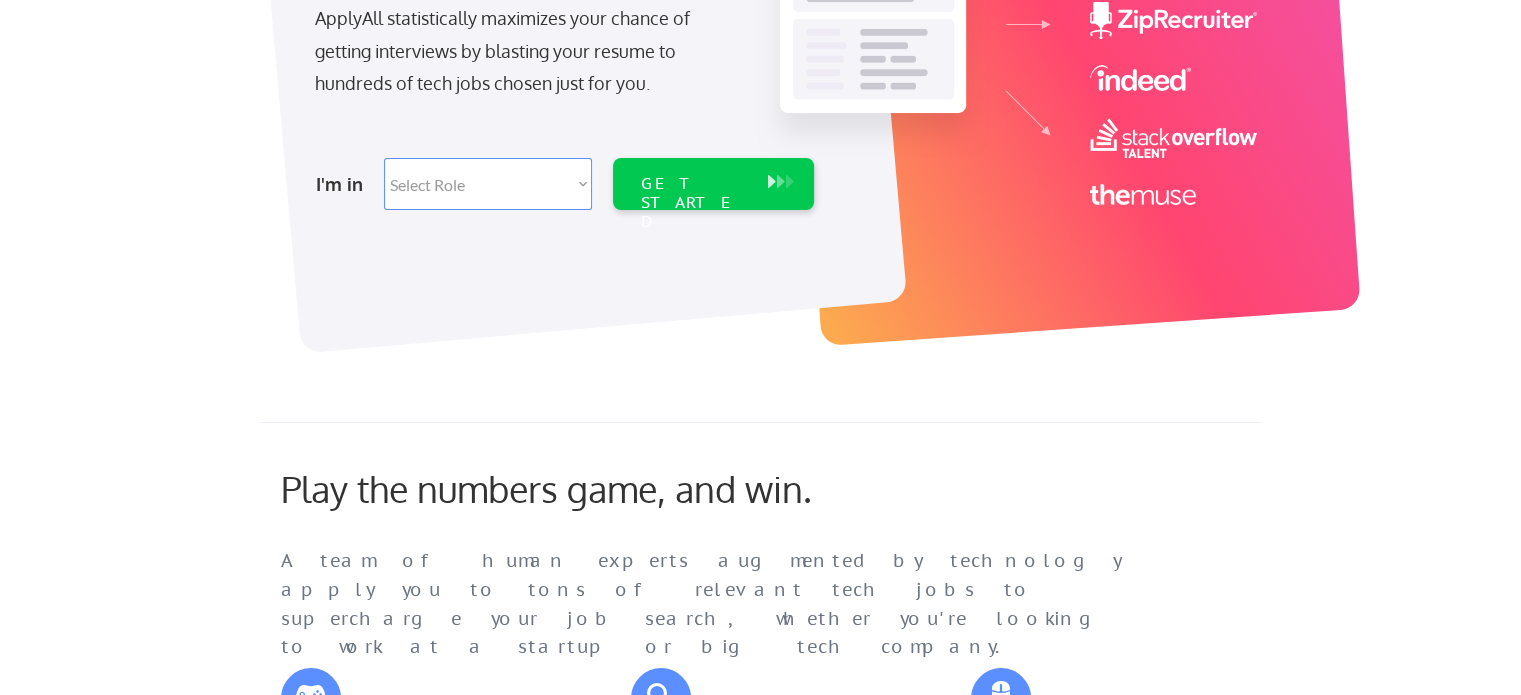 click on "Select Role Software Engineering Product Management Customer Success Sales UI/UX/Product Design Technical Project/Program Mgmt Marketing & Growth Data HR/Recruiting IT/Cybersecurity Tech Finance/Ops/Strategy Customer Support" at bounding box center [488, 184] 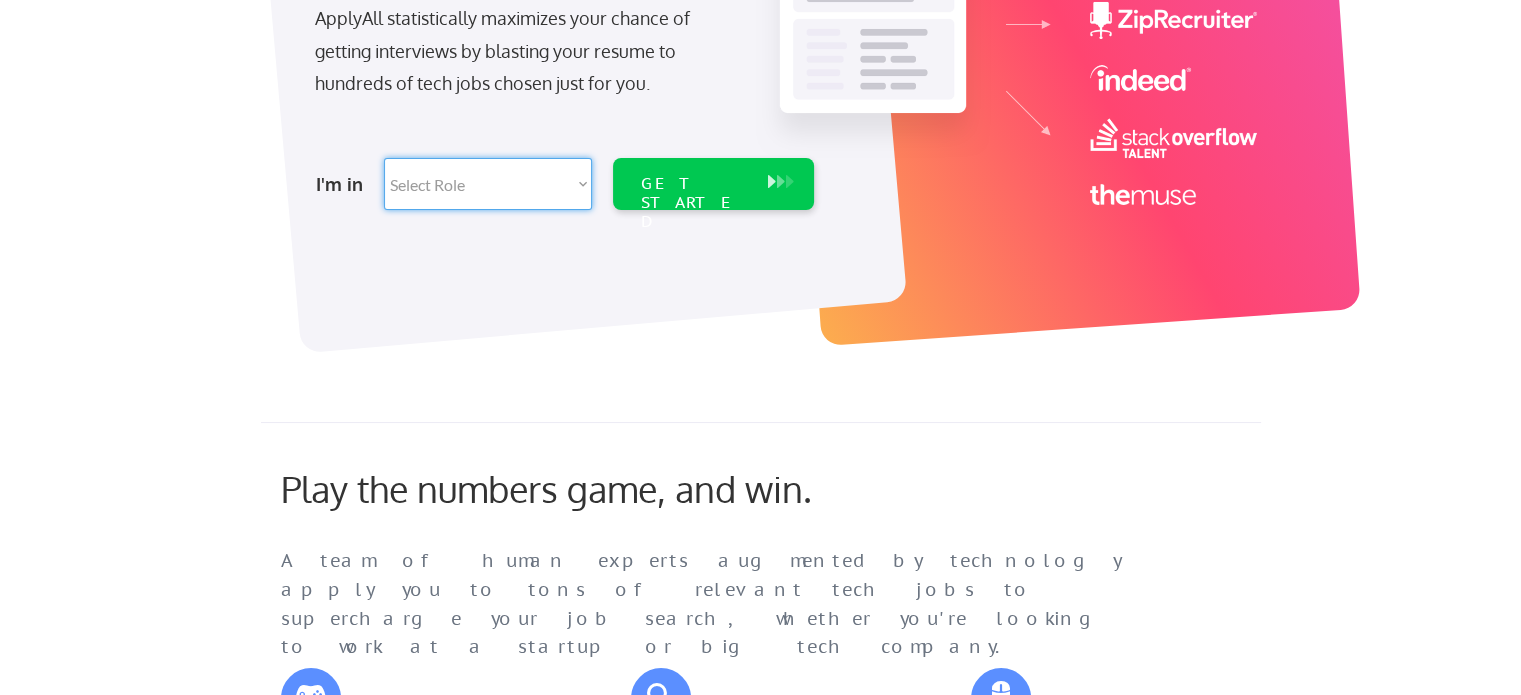select on ""data_science___analytics"" 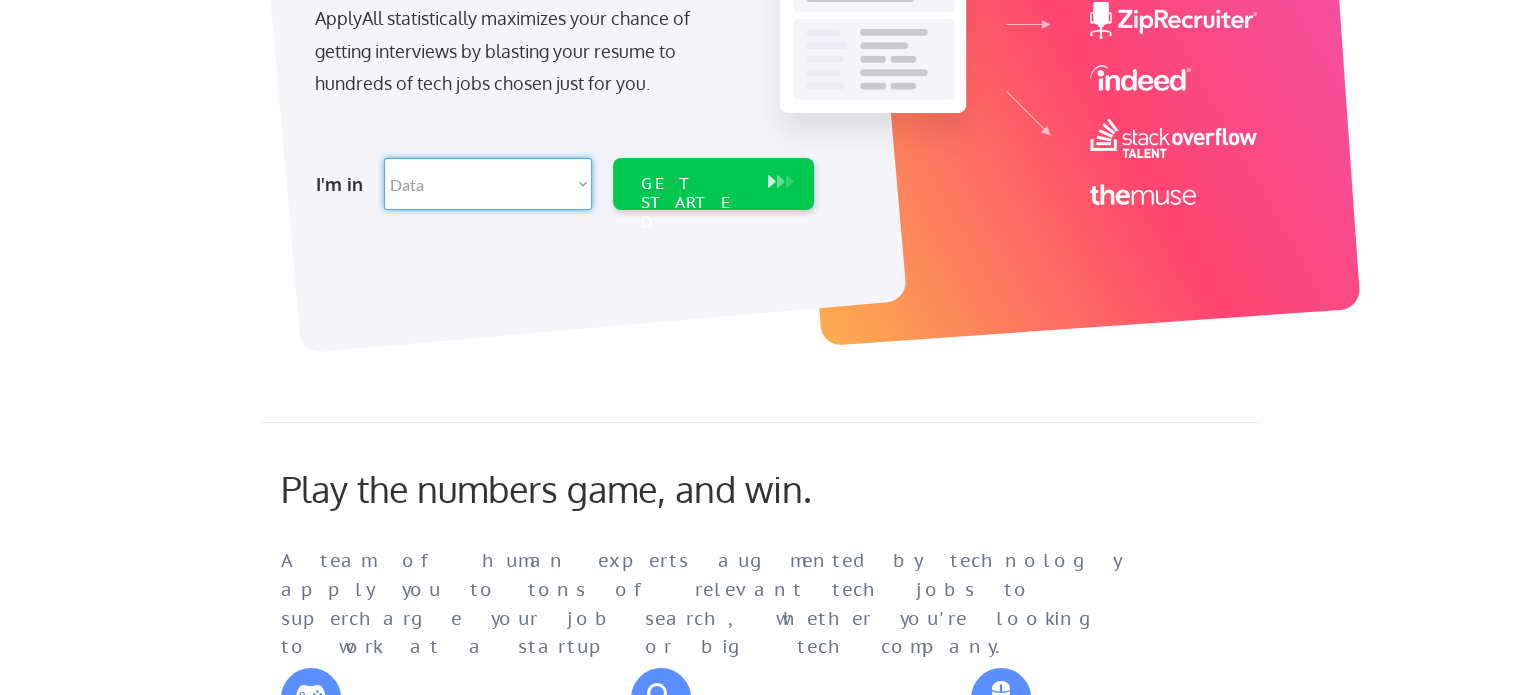 click on "Select Role Software Engineering Product Management Customer Success Sales UI/UX/Product Design Technical Project/Program Mgmt Marketing & Growth Data HR/Recruiting IT/Cybersecurity Tech Finance/Ops/Strategy Customer Support" at bounding box center (488, 184) 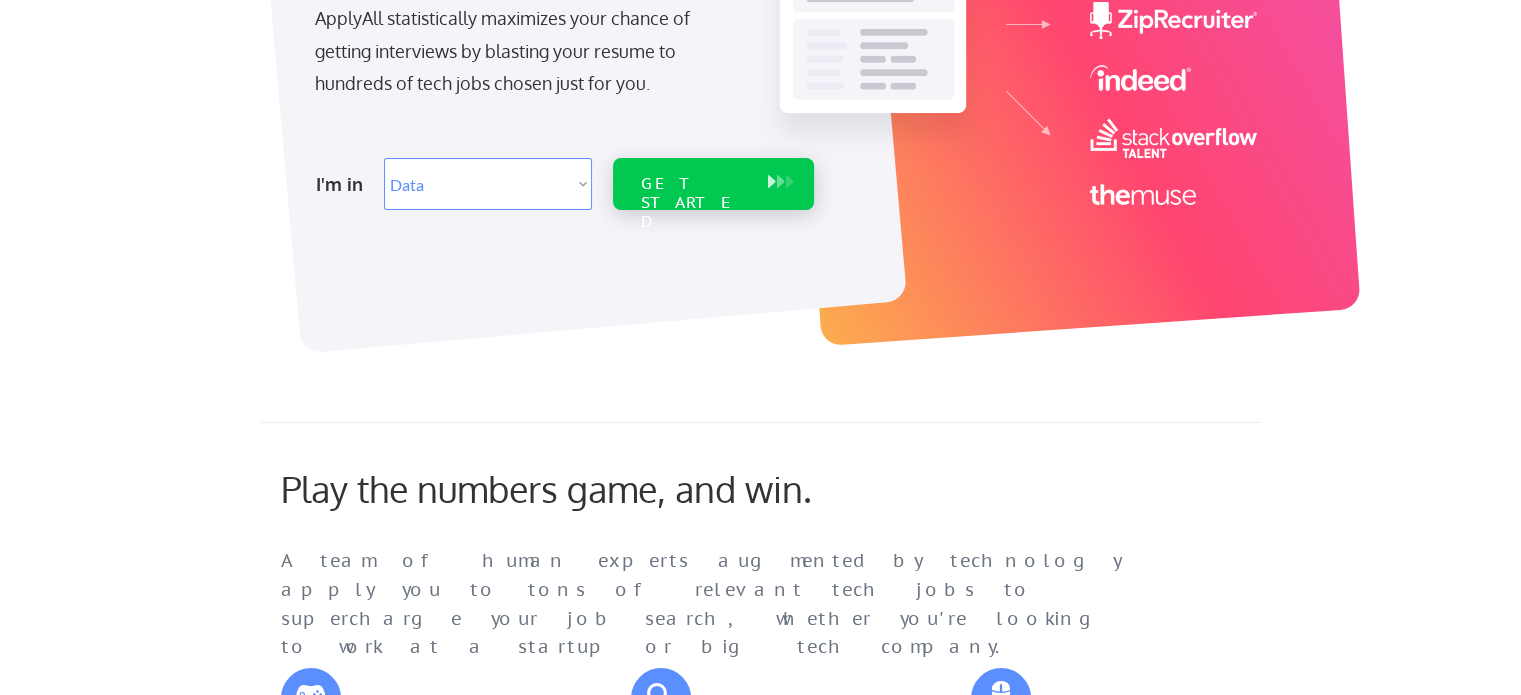 click on "GET STARTED" at bounding box center (713, 184) 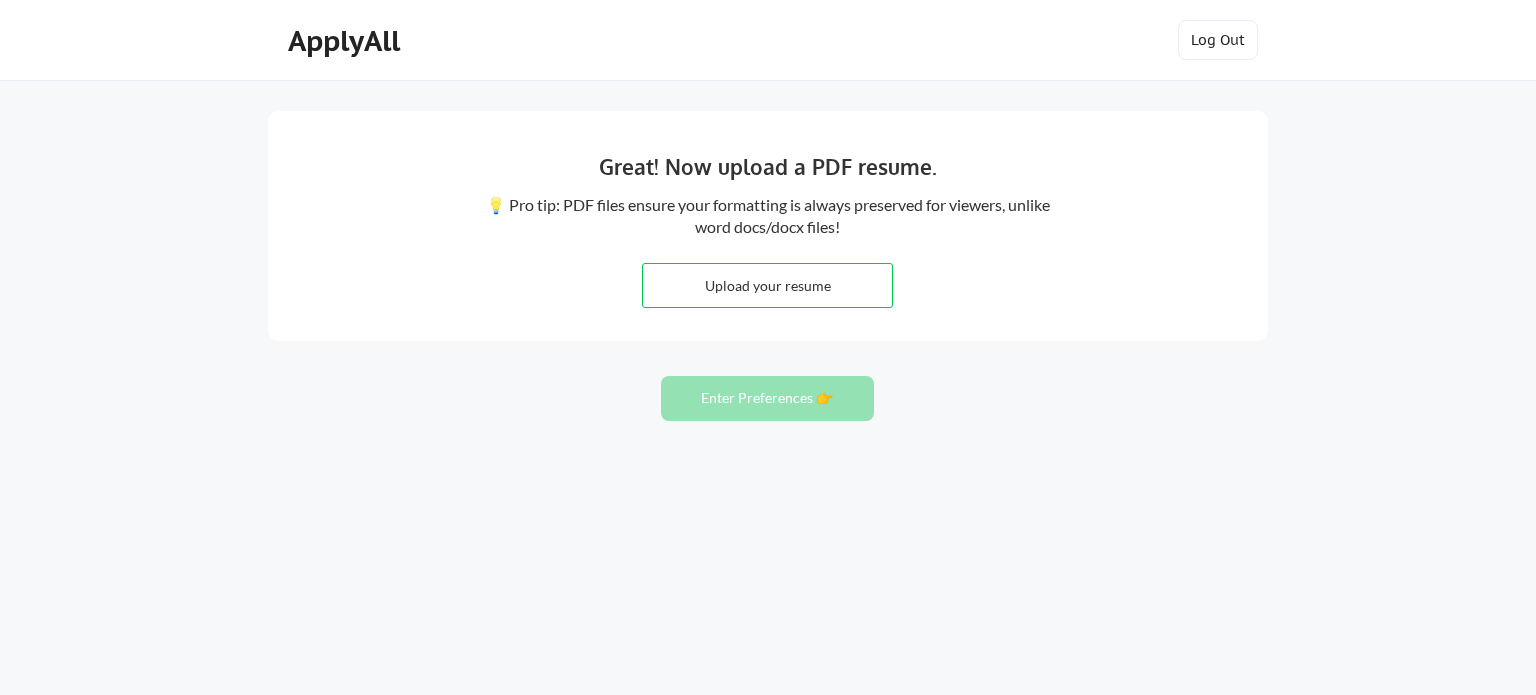 scroll, scrollTop: 0, scrollLeft: 0, axis: both 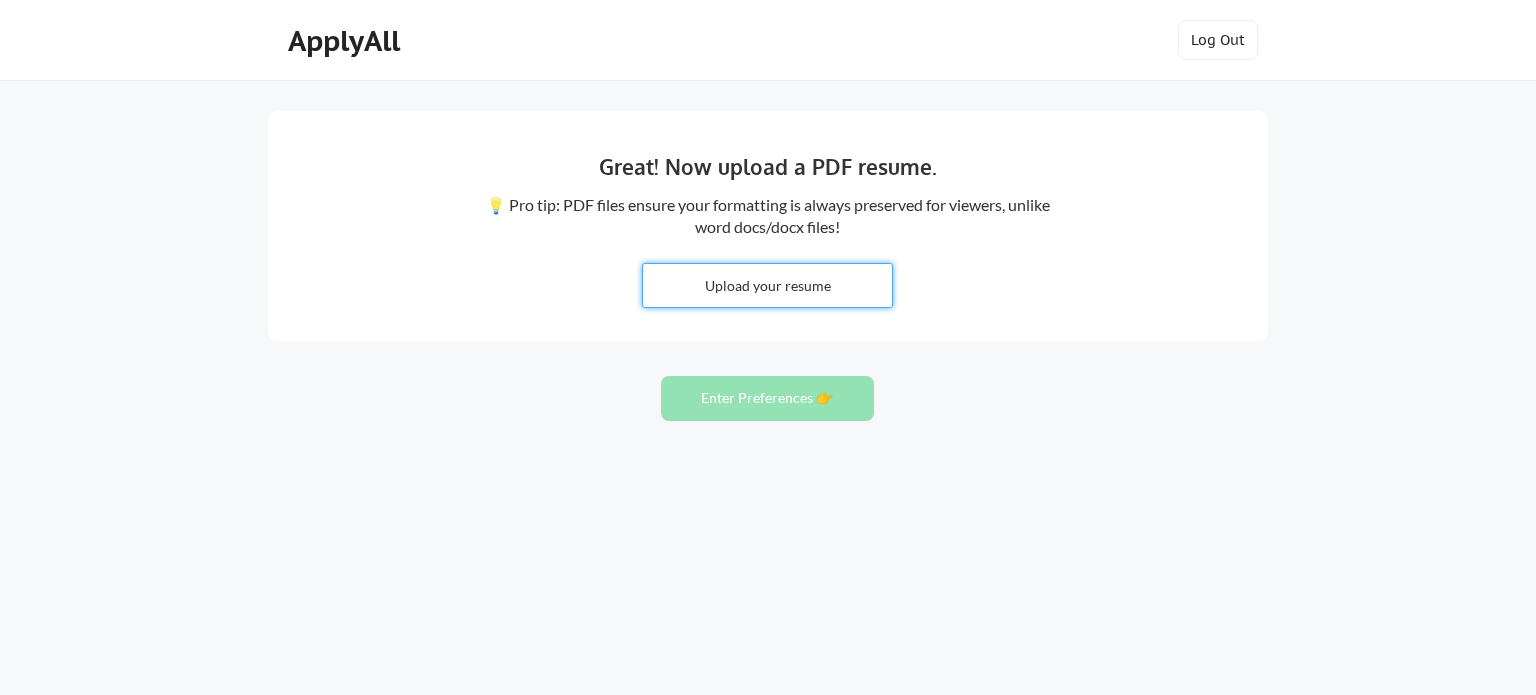 click at bounding box center [767, 285] 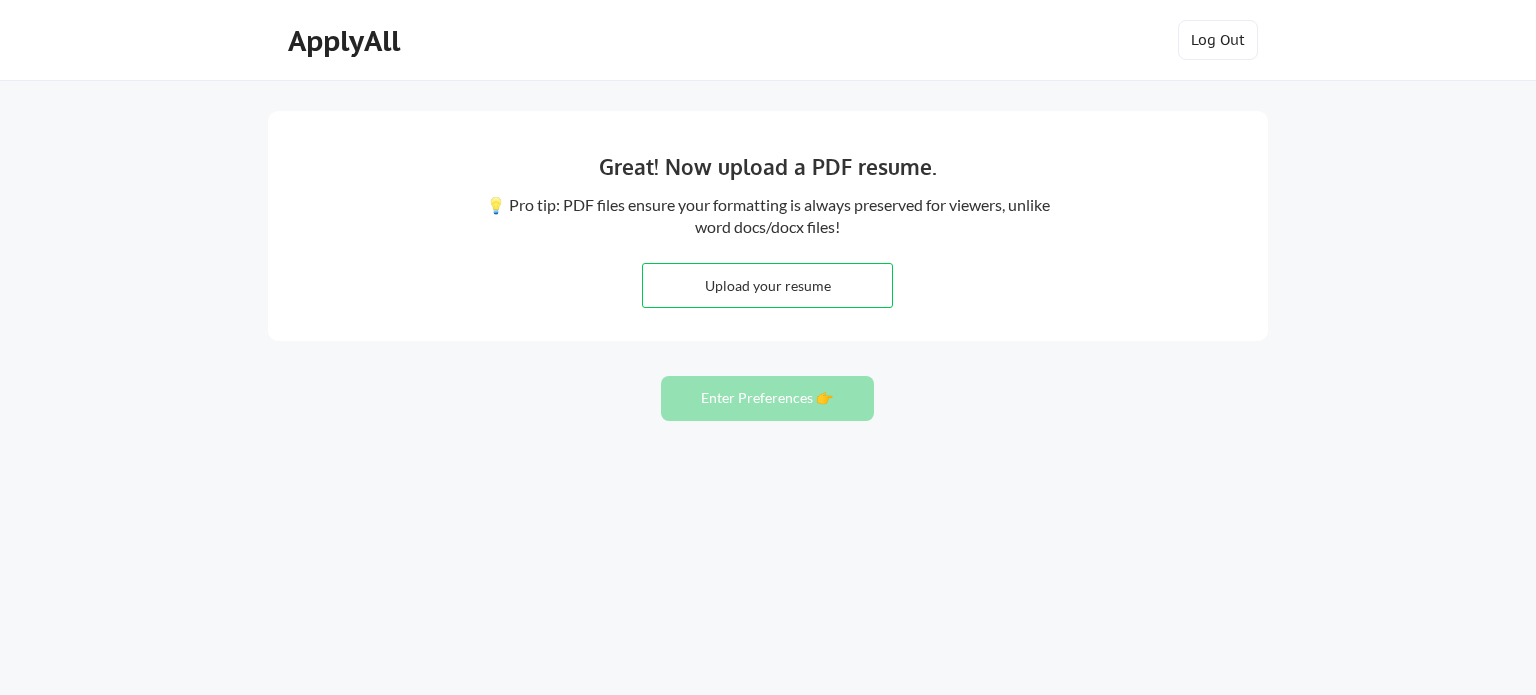 type on "C:\fakepath\[NAME] resume.refs.pdf" 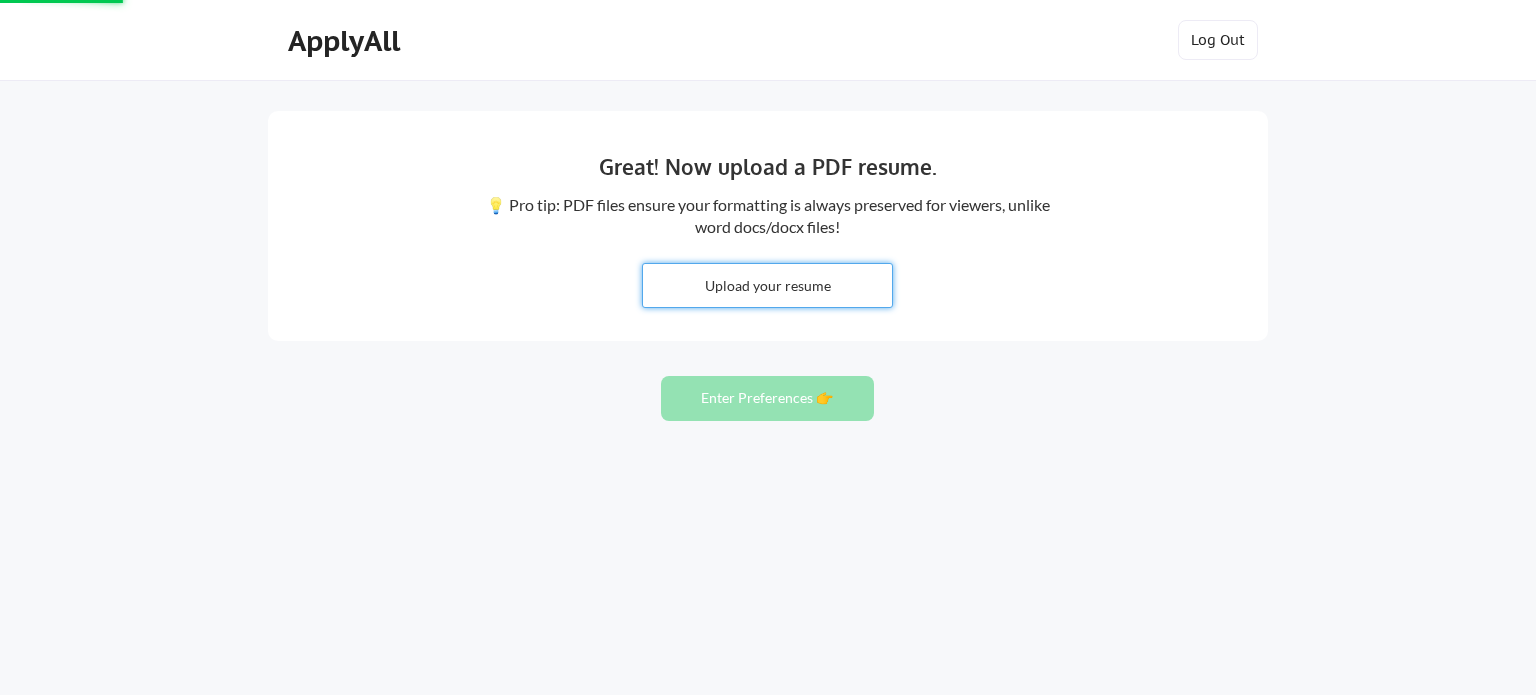 type 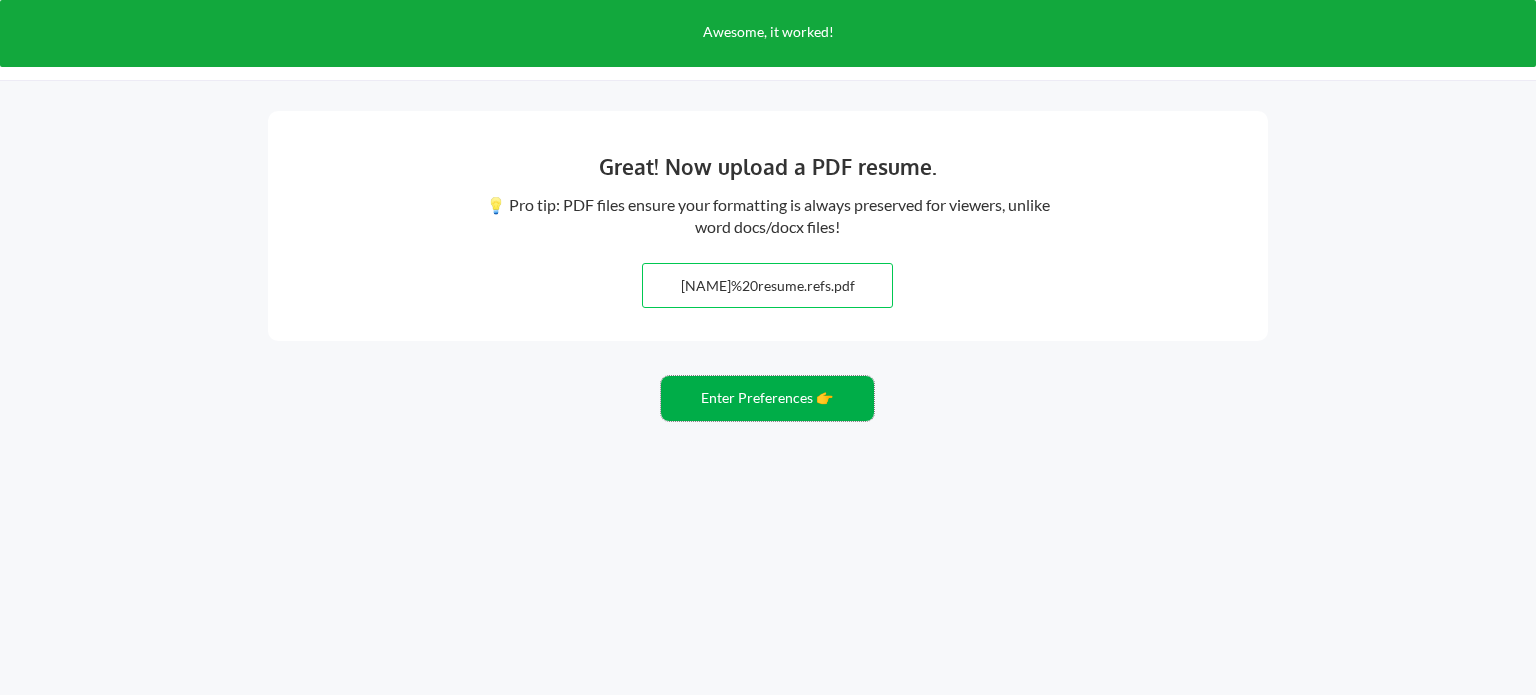 click on "Enter Preferences  👉" at bounding box center [767, 398] 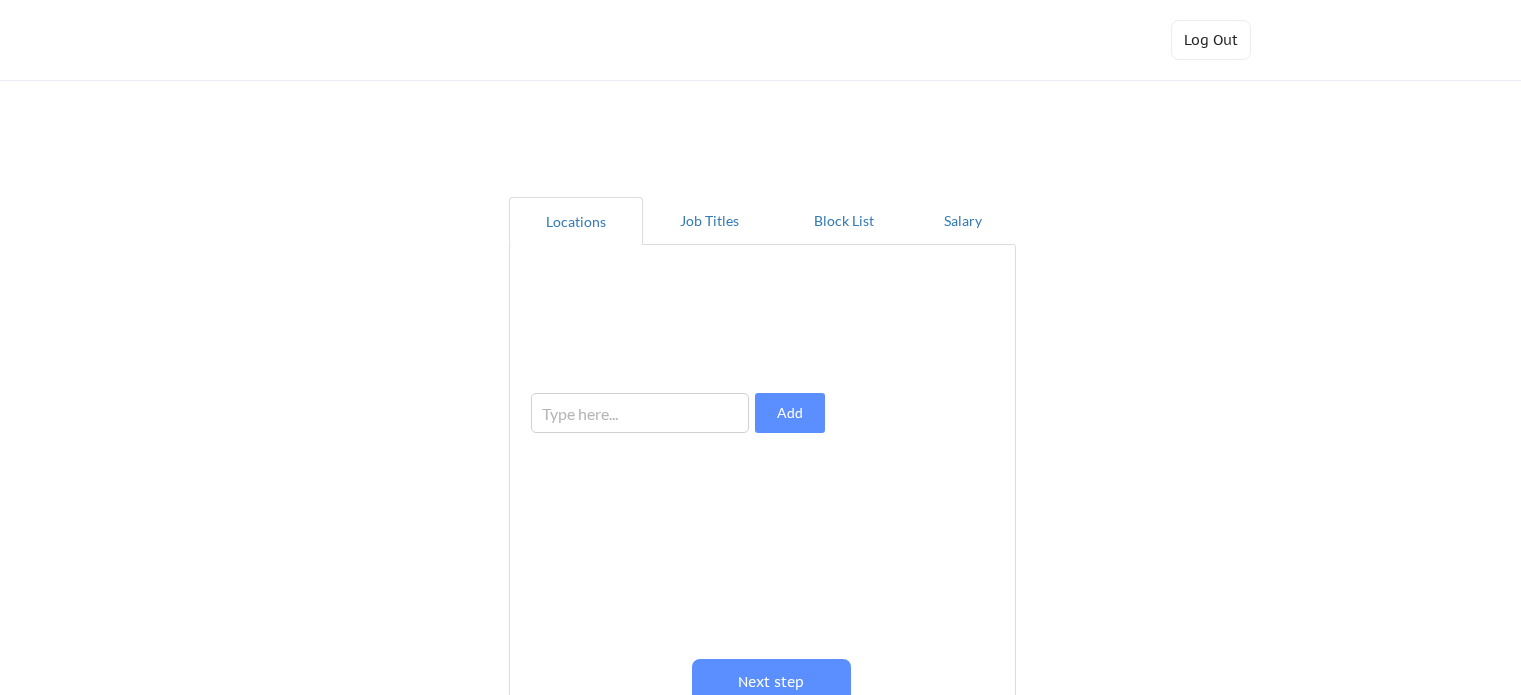 scroll, scrollTop: 0, scrollLeft: 0, axis: both 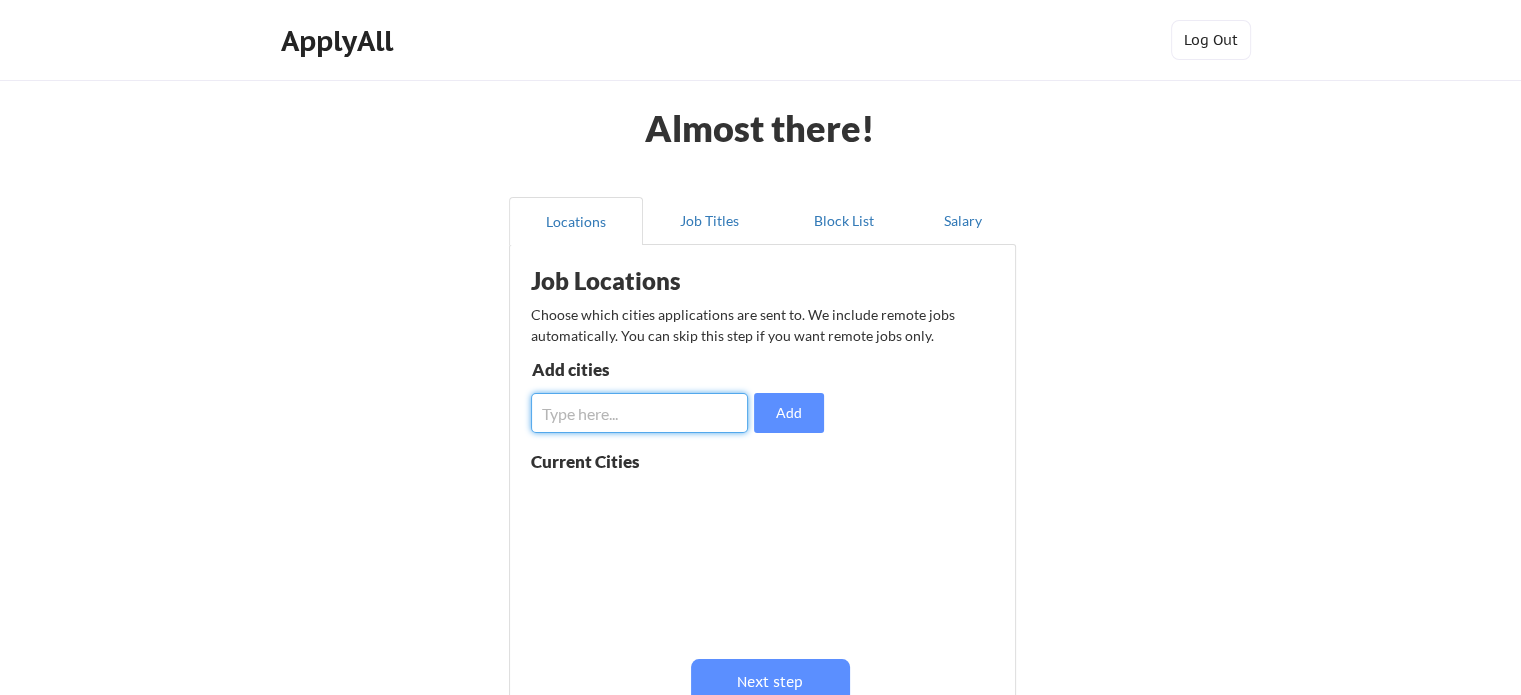 click at bounding box center [639, 413] 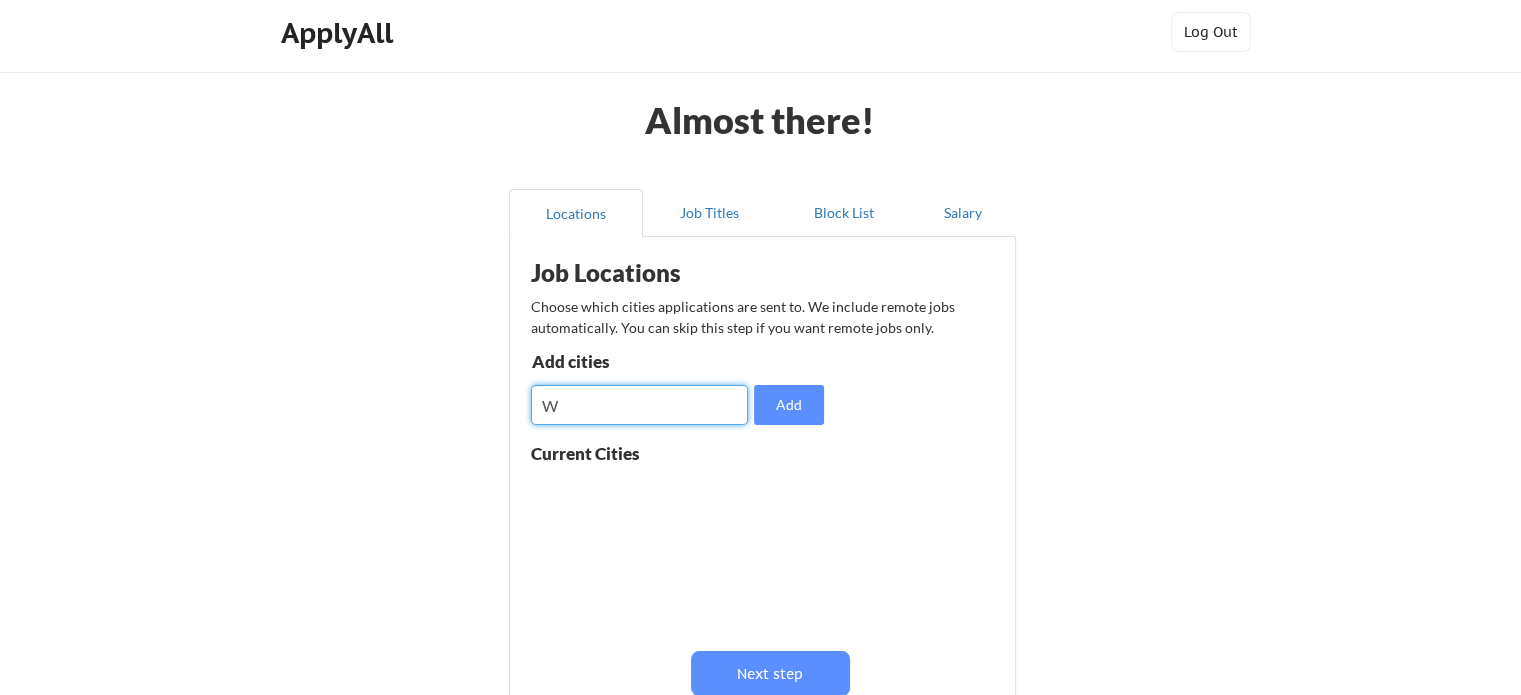 scroll, scrollTop: 11, scrollLeft: 0, axis: vertical 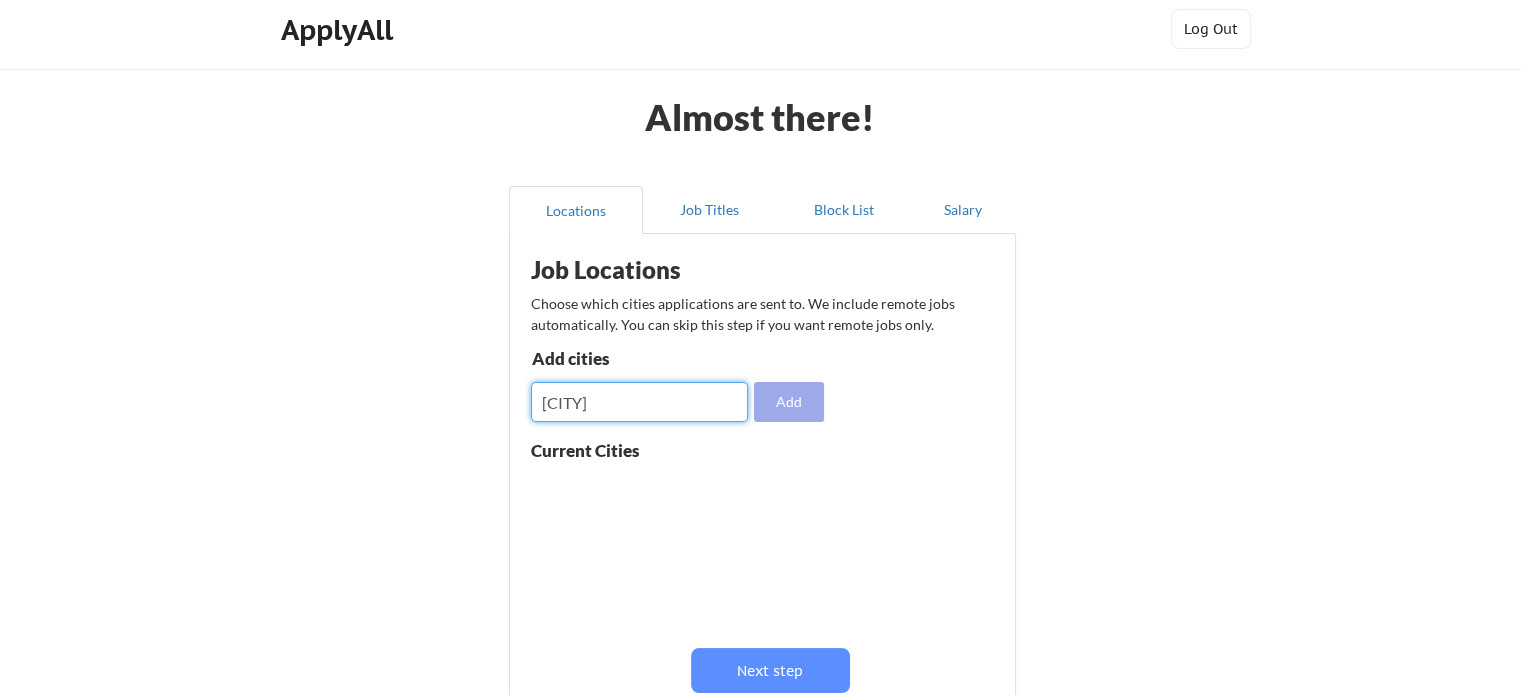 type on "Wichita" 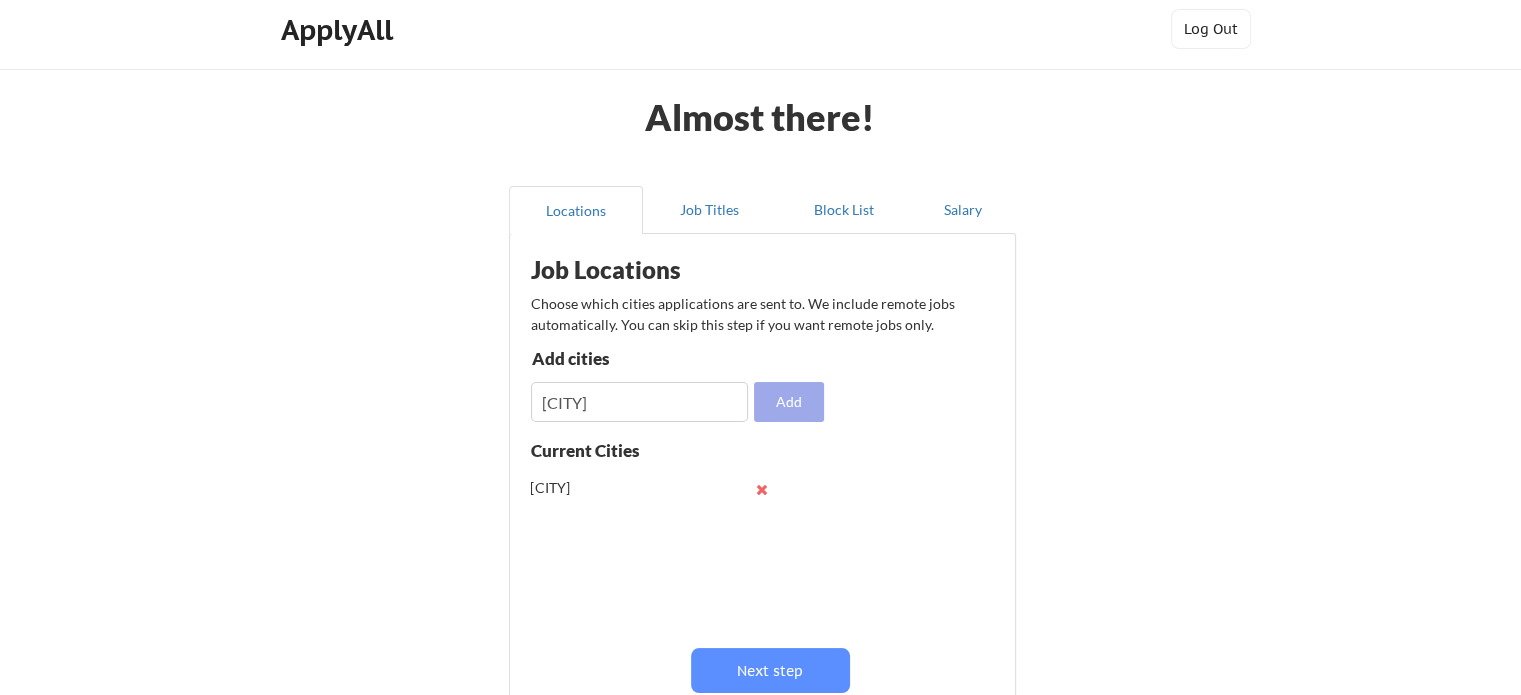type 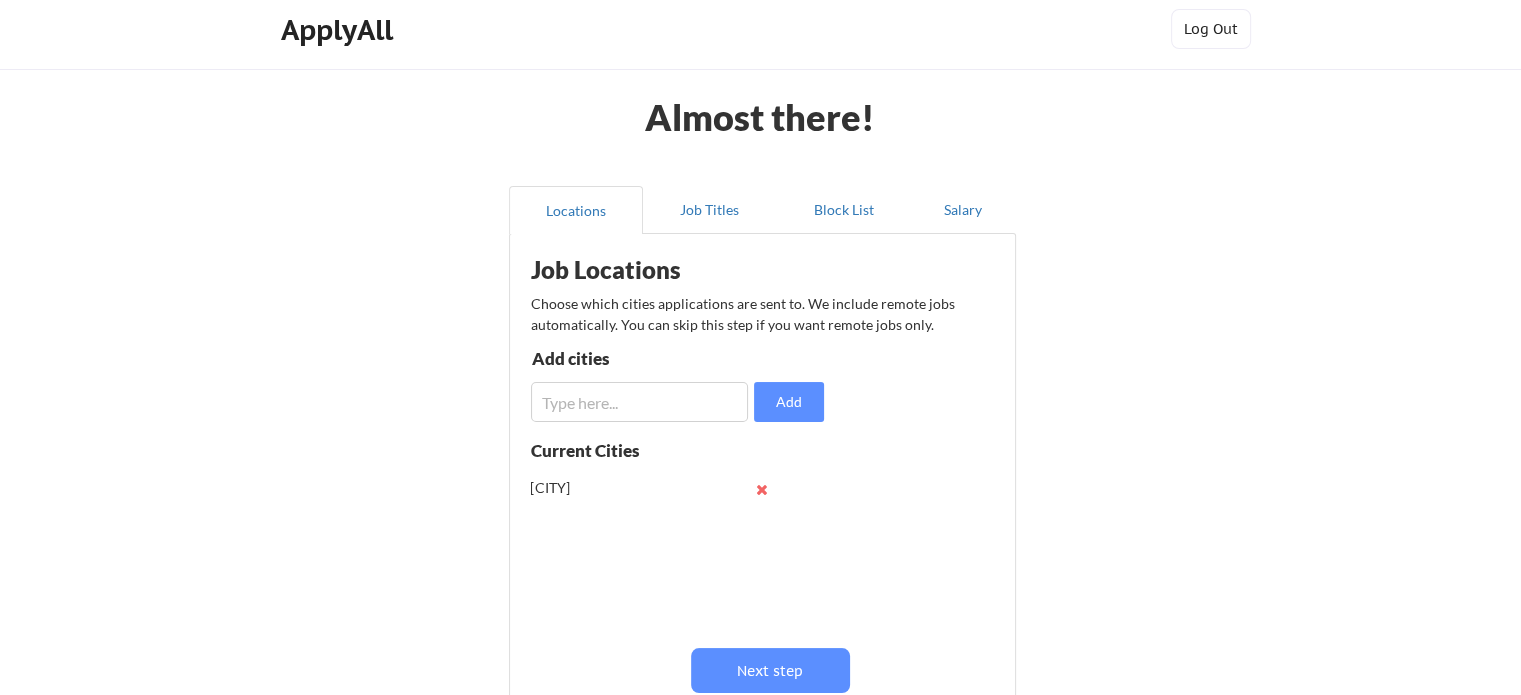 scroll, scrollTop: 0, scrollLeft: 0, axis: both 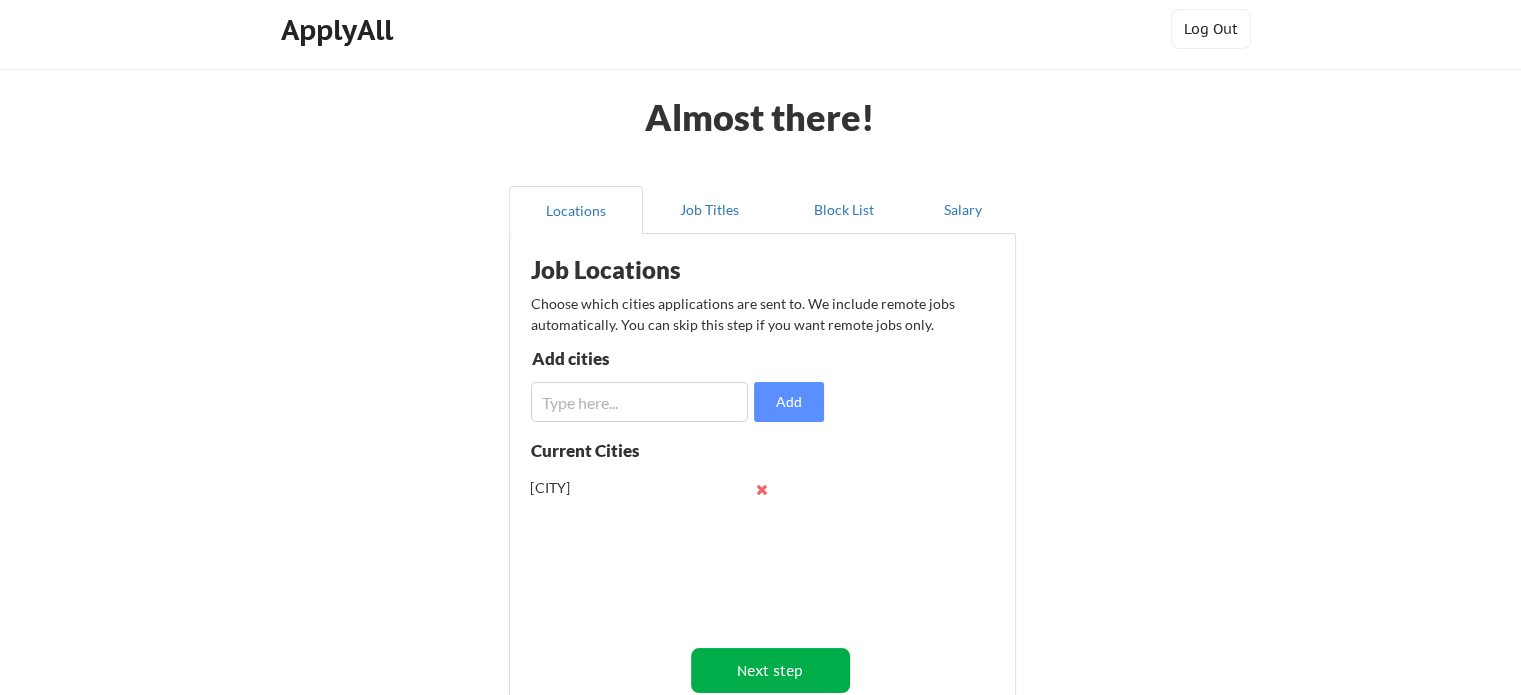 click on "Next step" at bounding box center [770, 670] 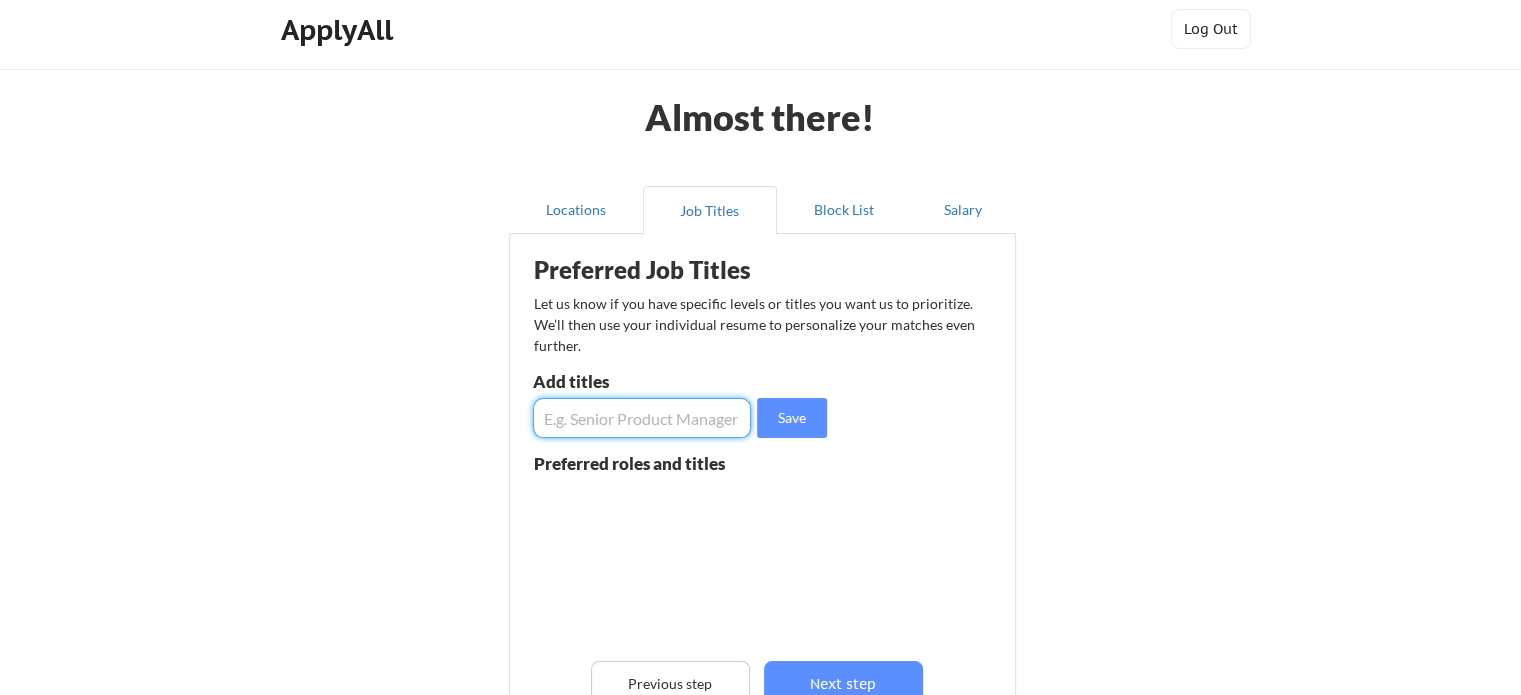 click at bounding box center [642, 418] 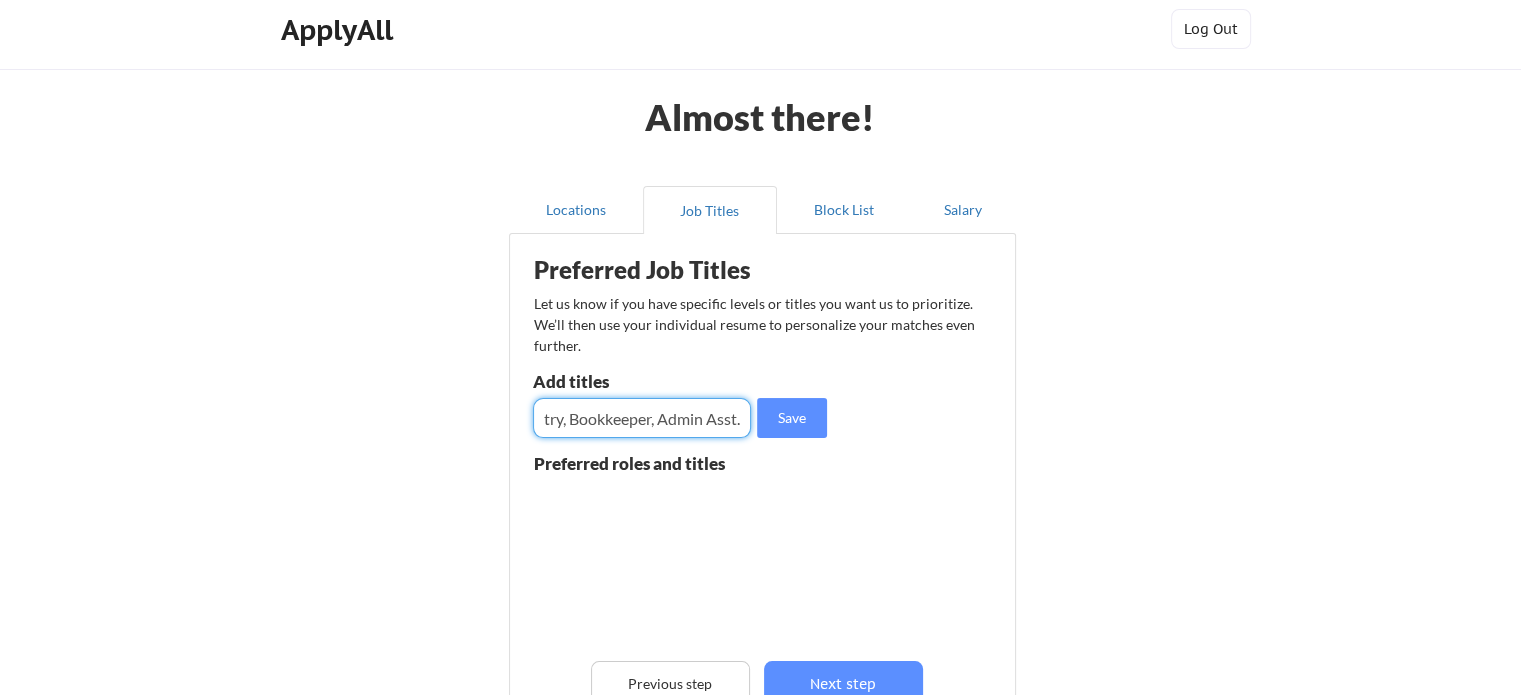 scroll, scrollTop: 0, scrollLeft: 58, axis: horizontal 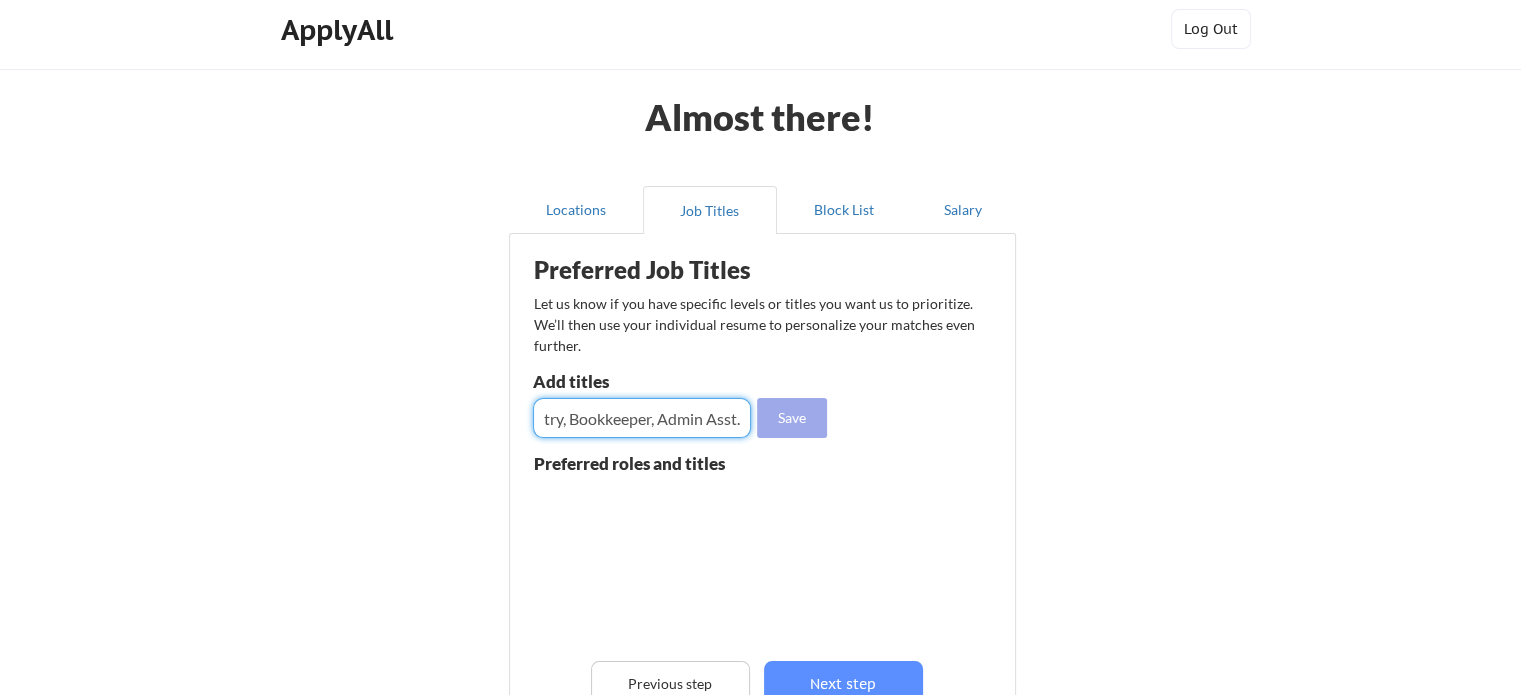 type on "Data Entry, Bookkeeper, Admin Asst." 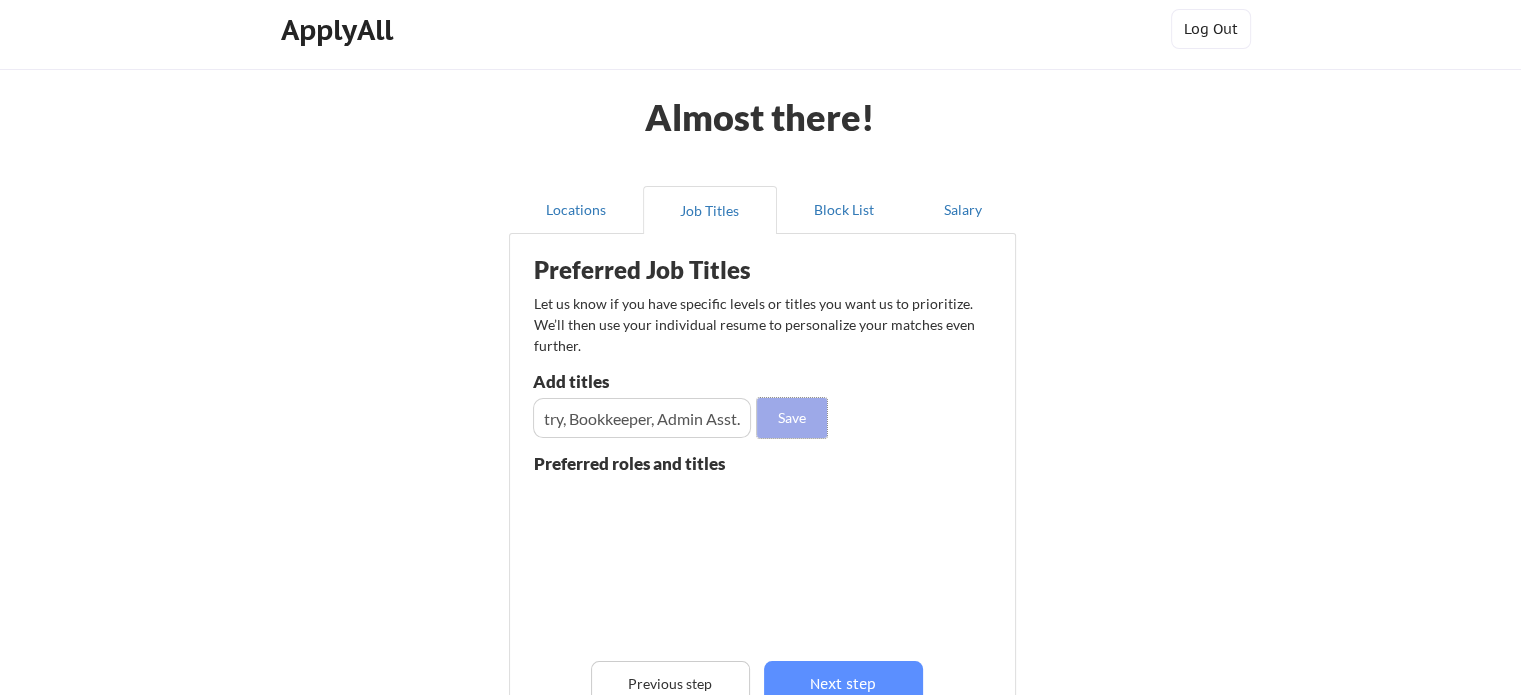 click on "Save" at bounding box center [792, 418] 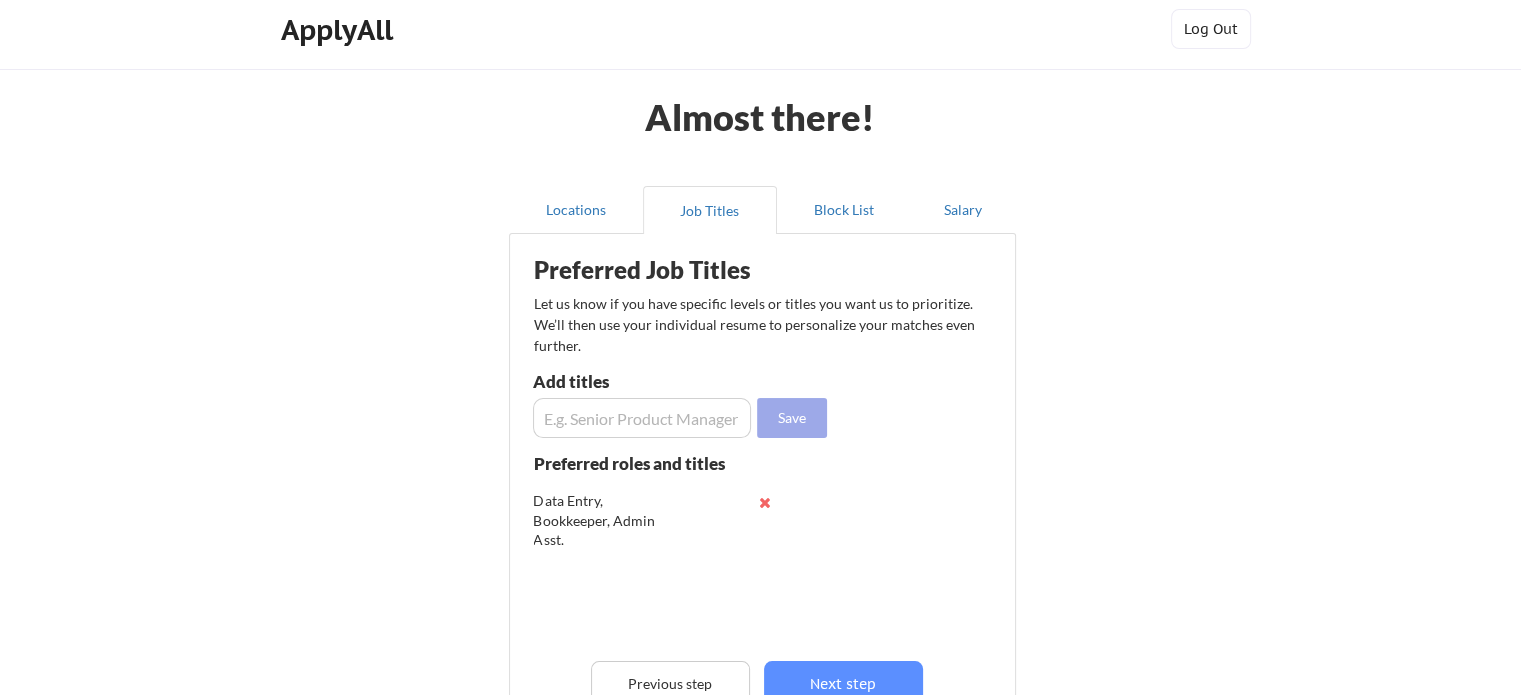 click on "Save" at bounding box center (792, 418) 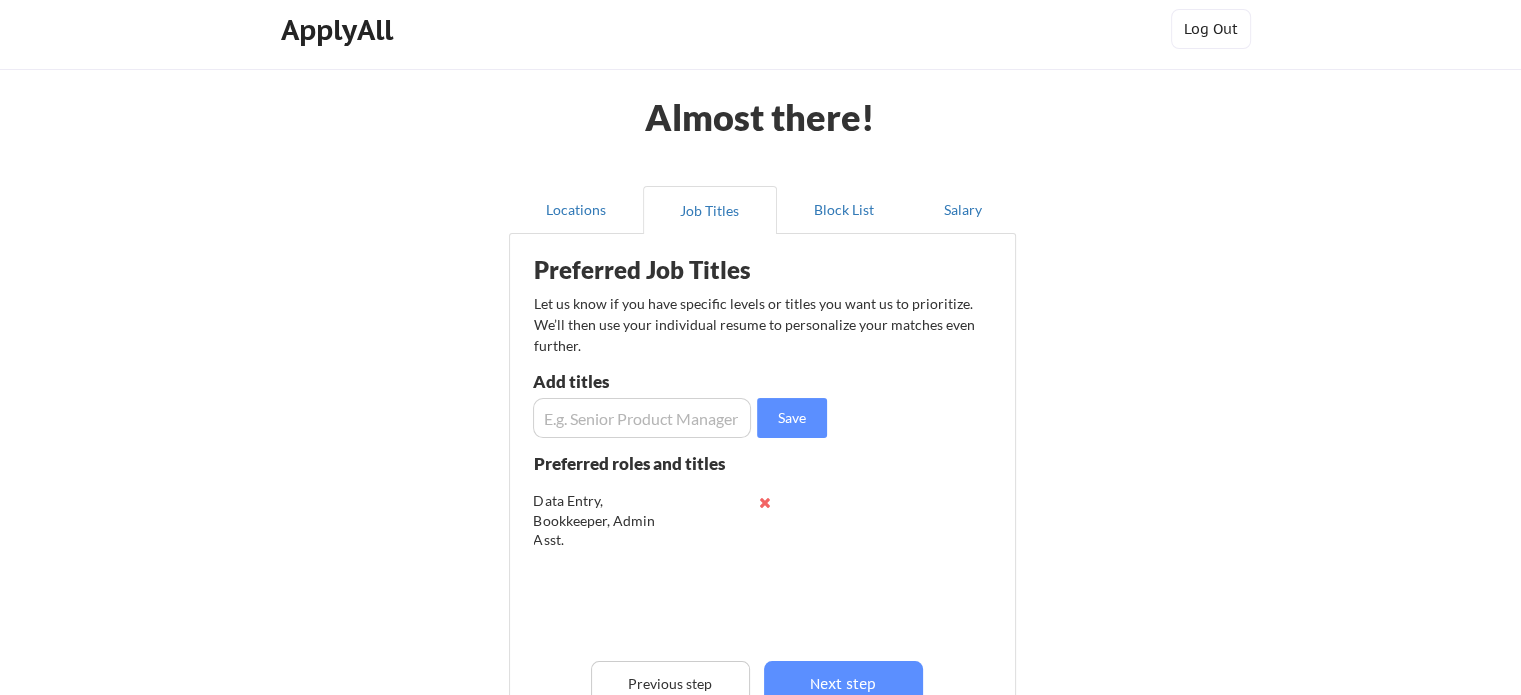 click at bounding box center [642, 418] 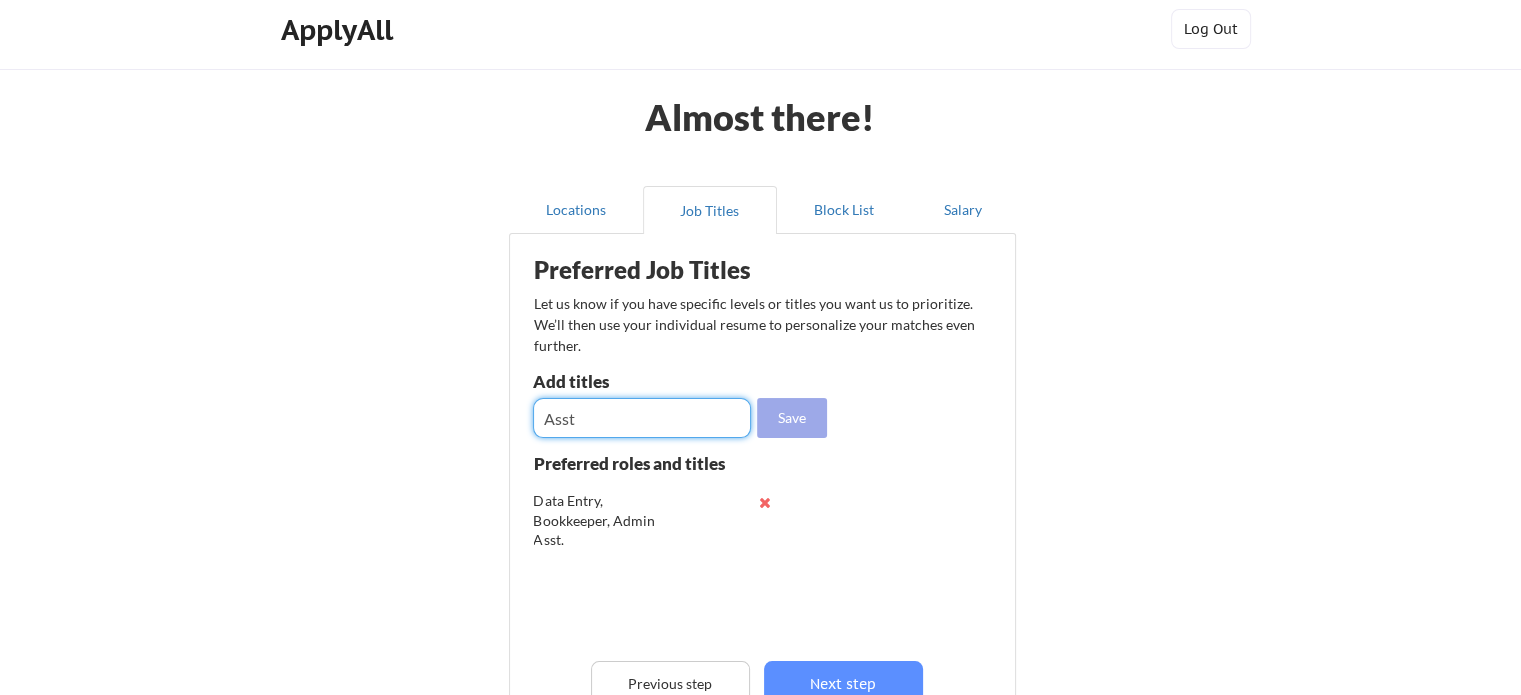 type on "Asst" 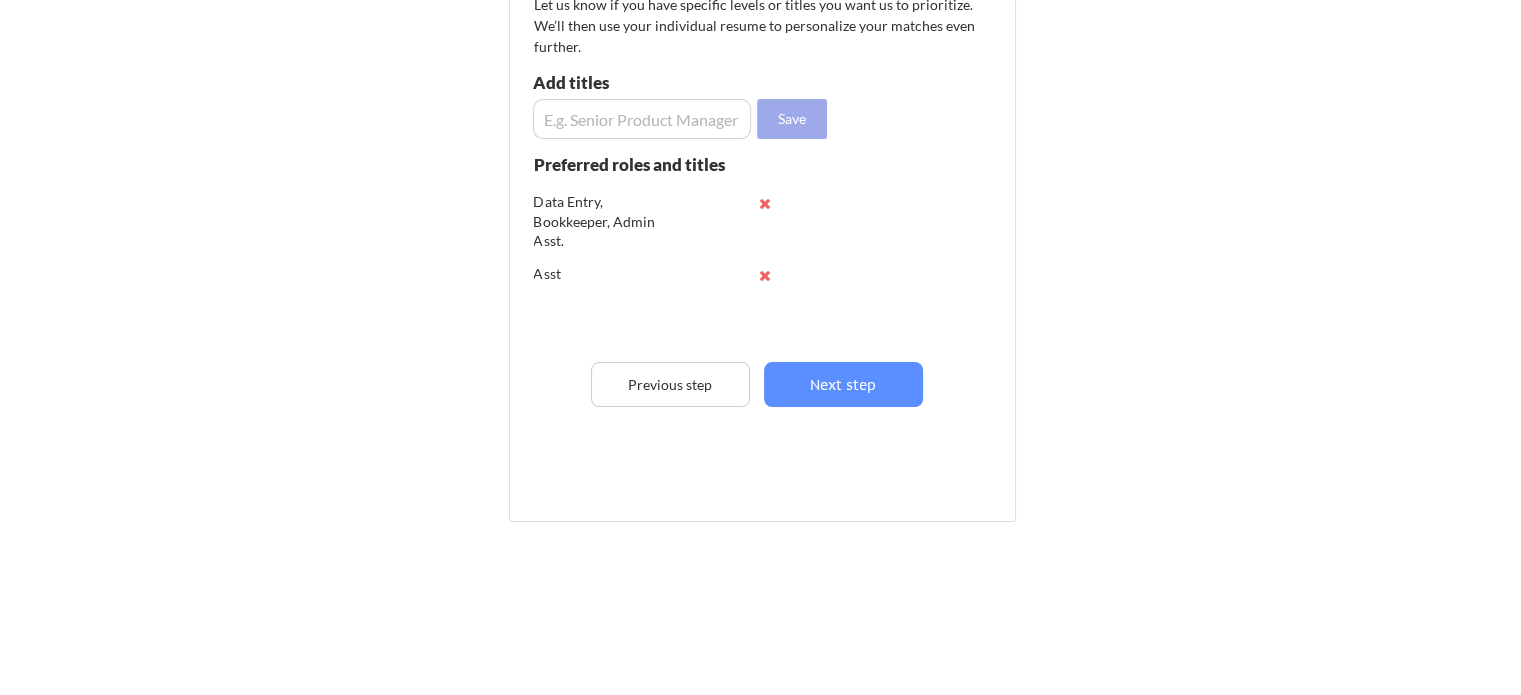 scroll, scrollTop: 311, scrollLeft: 0, axis: vertical 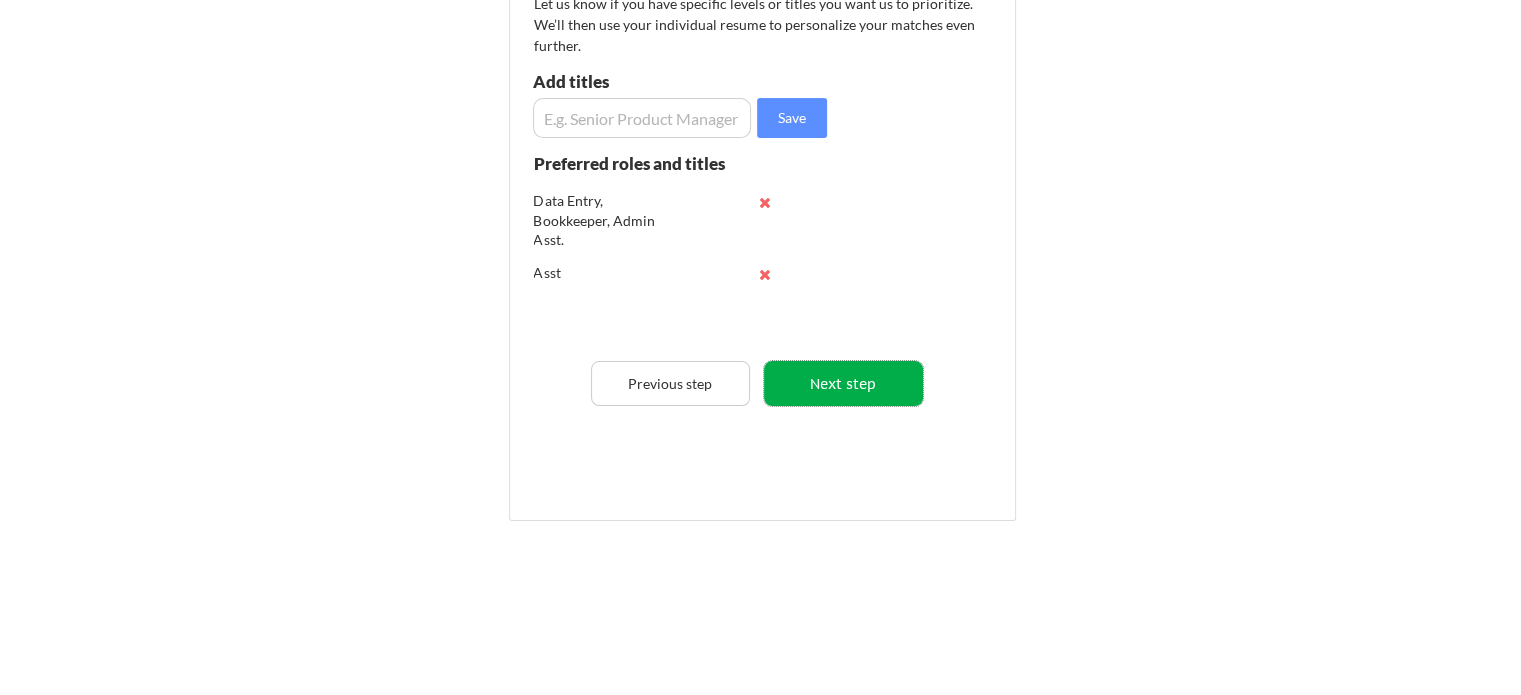 click on "Next step" at bounding box center (843, 383) 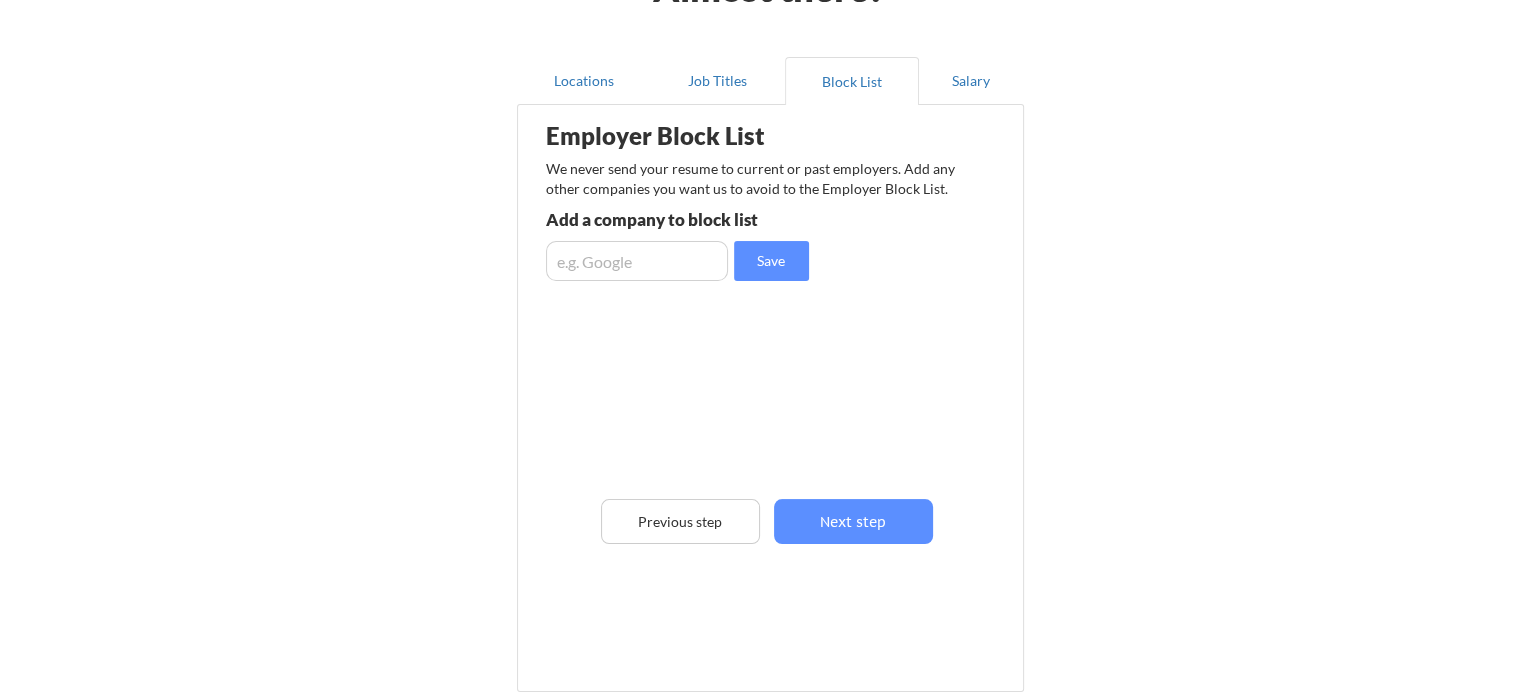 scroll, scrollTop: 111, scrollLeft: 0, axis: vertical 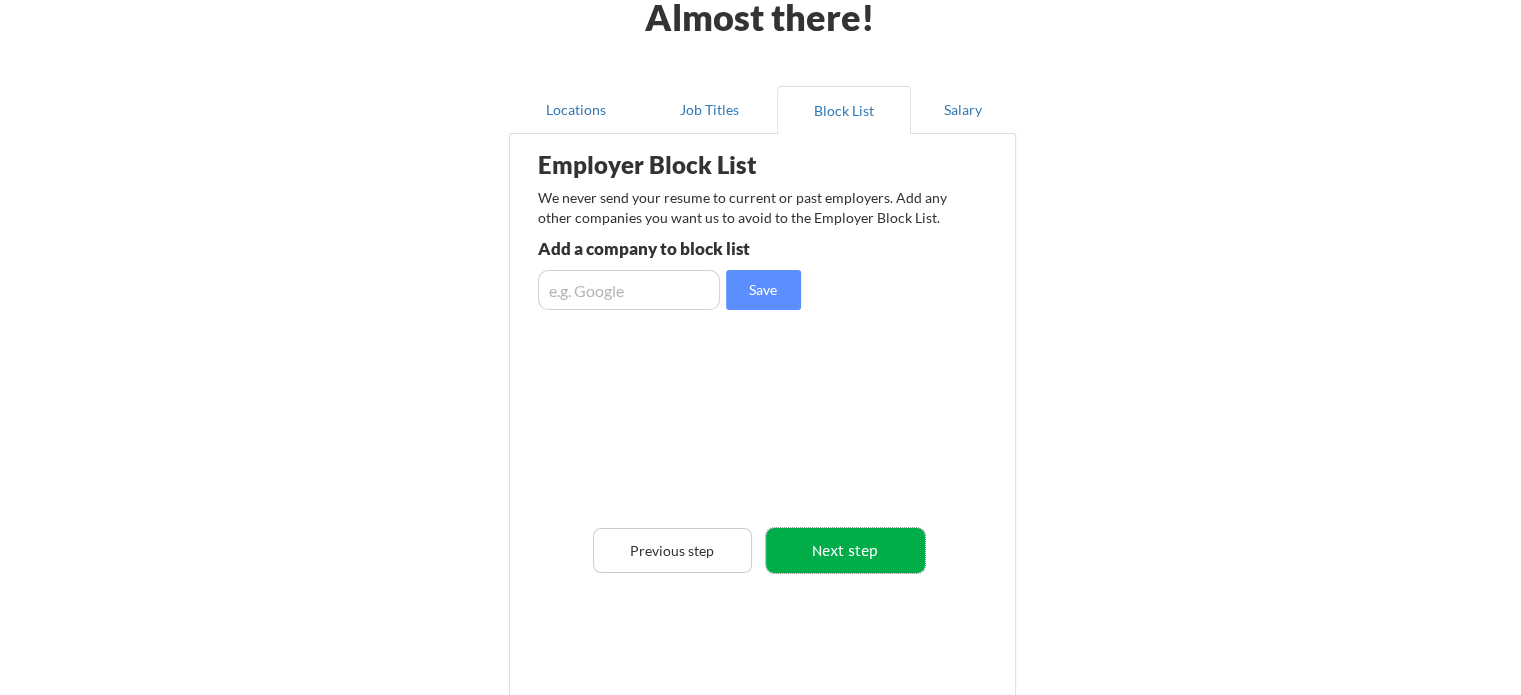 click on "Next step" at bounding box center [845, 550] 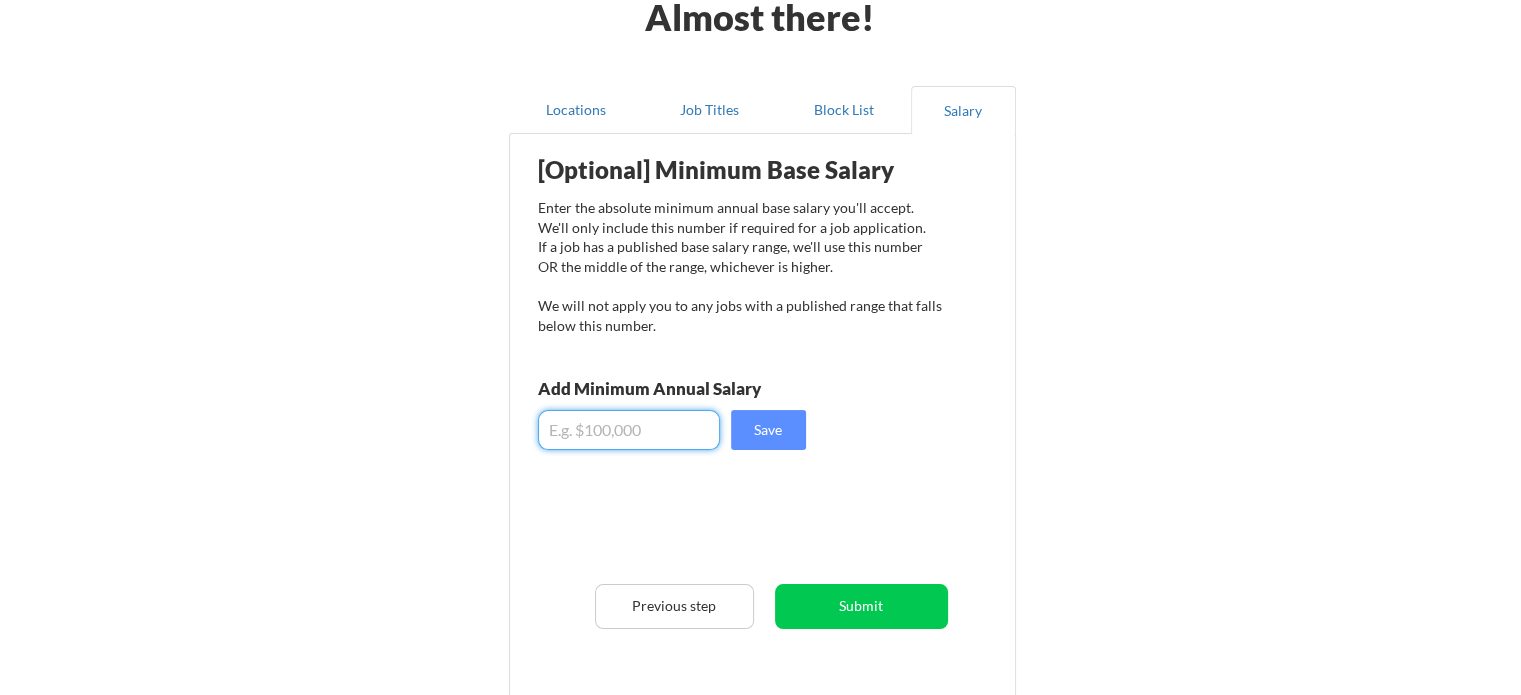 click at bounding box center (629, 430) 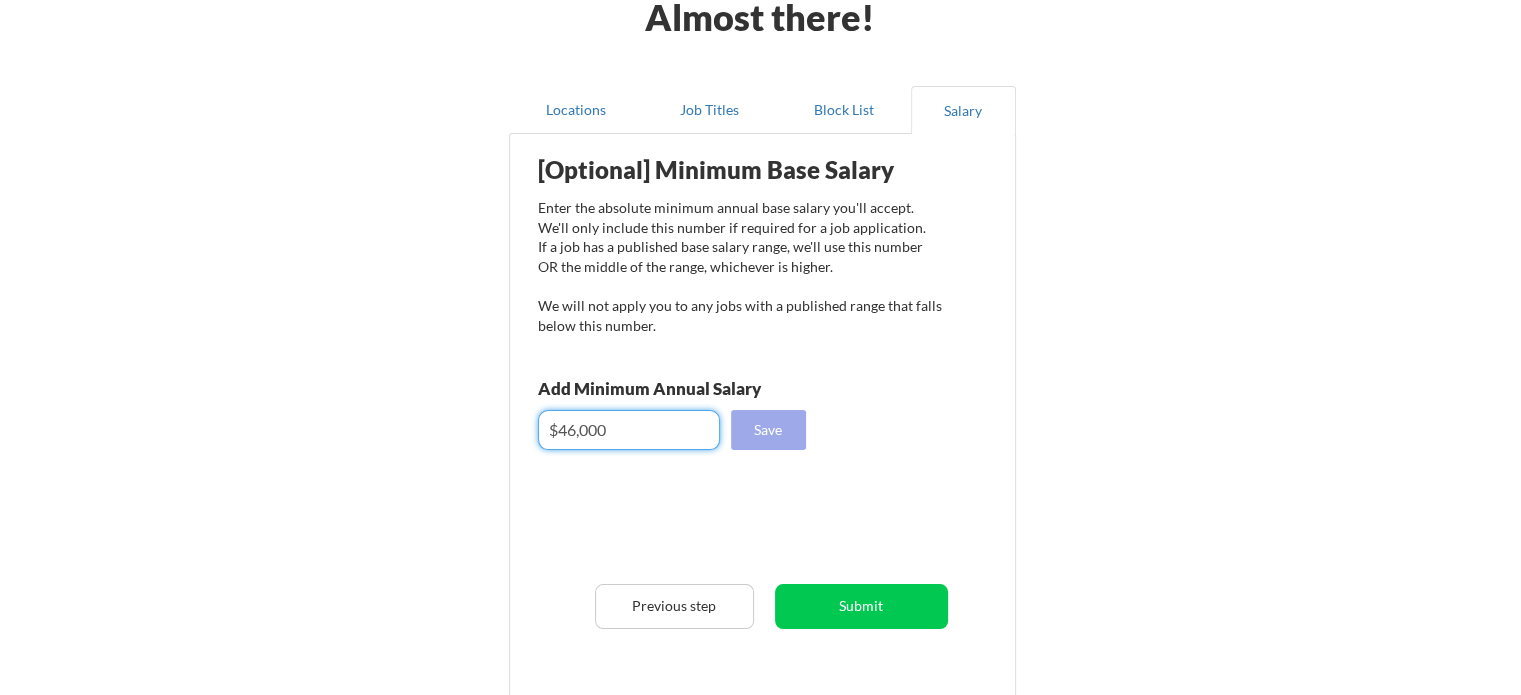 type on "$46,000" 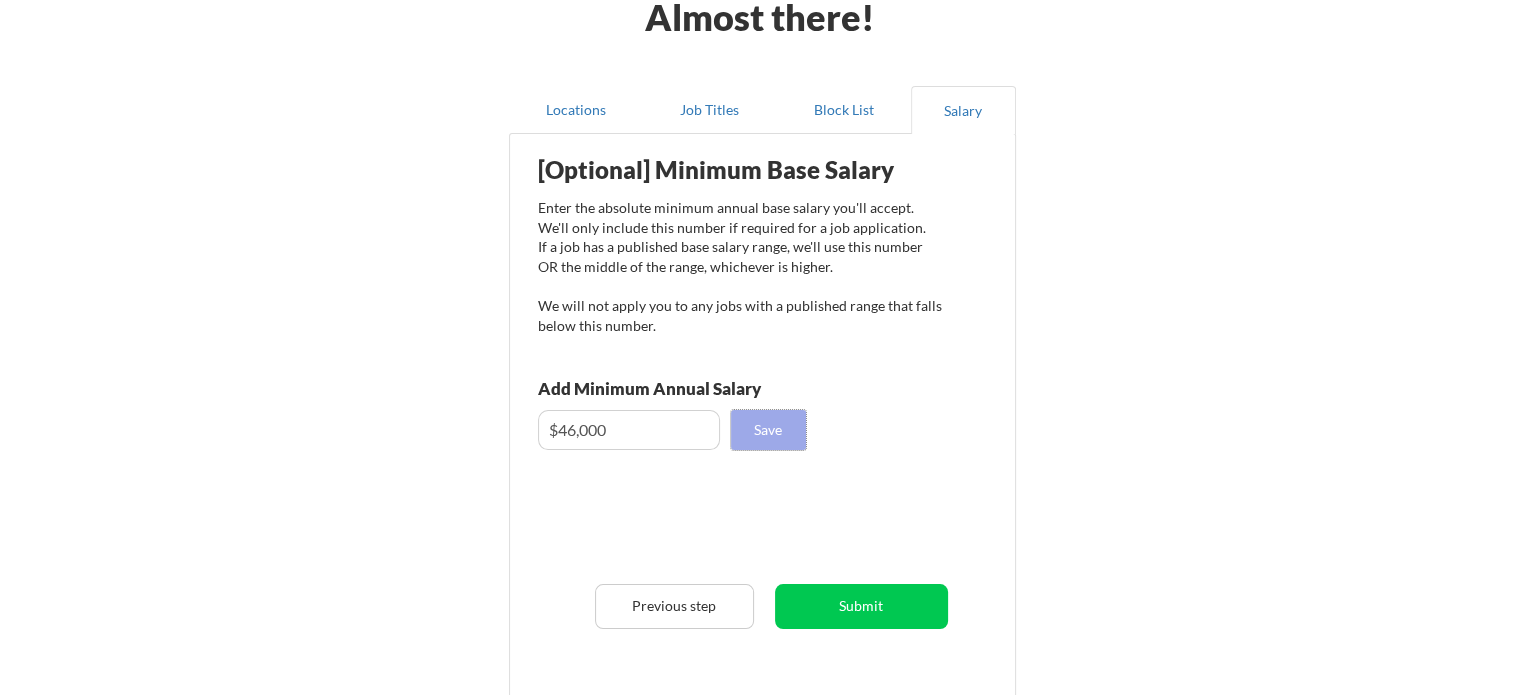 click on "Save" at bounding box center (768, 430) 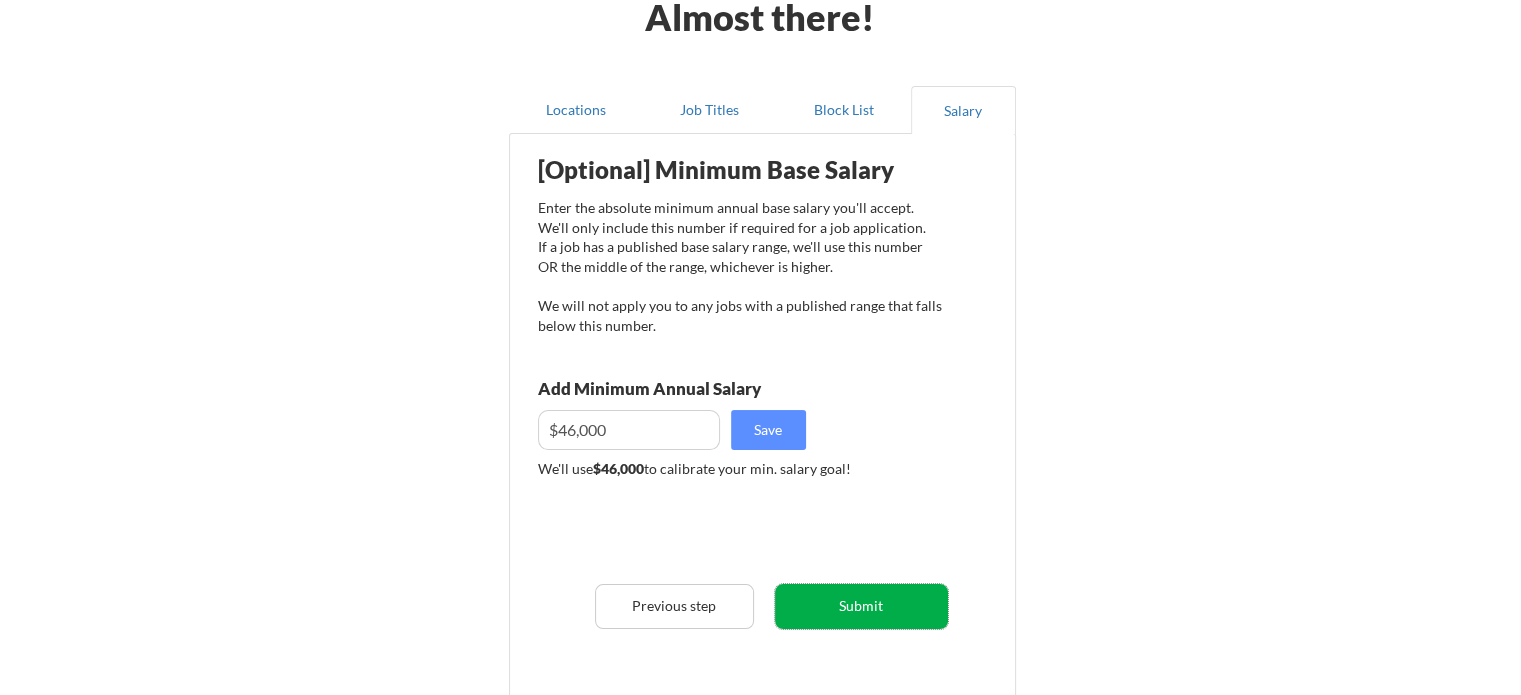 click on "Submit" at bounding box center [861, 606] 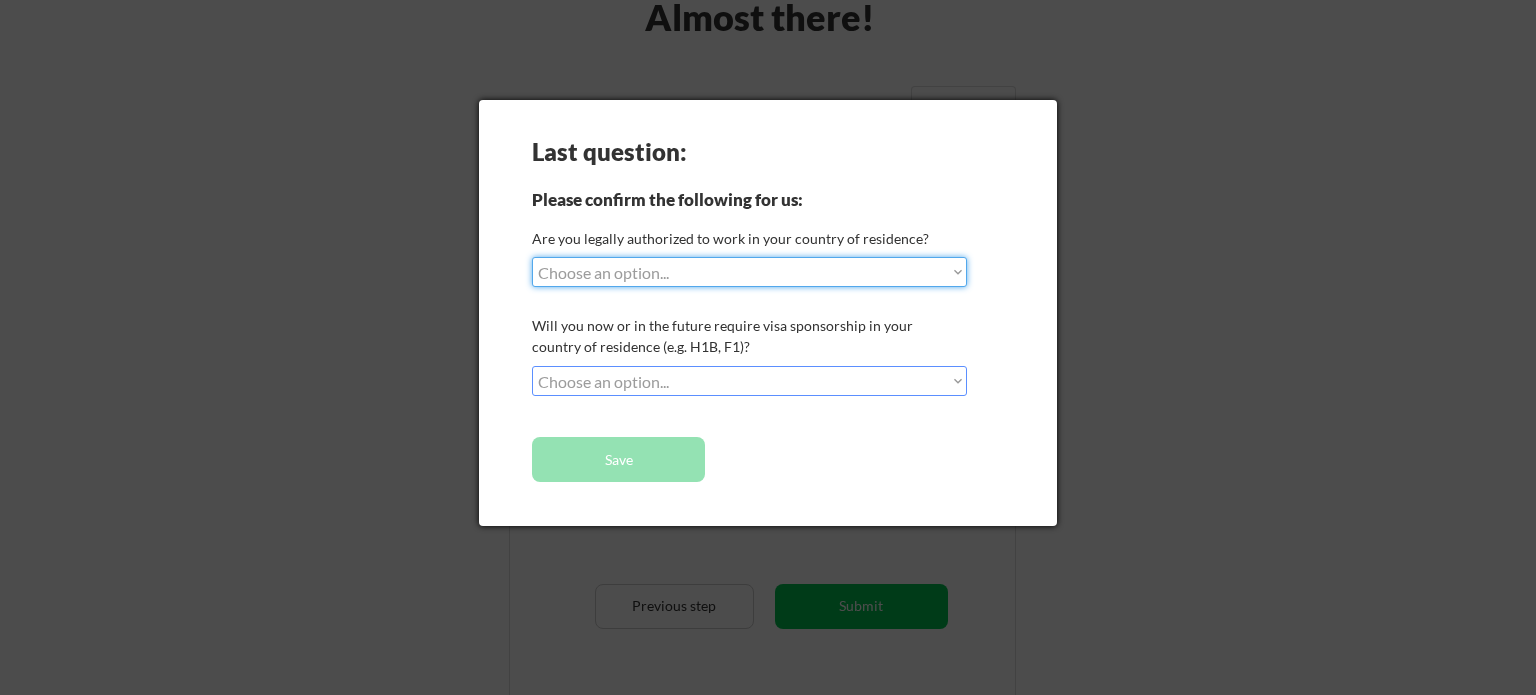 click on "Choose an option... Yes, I am a US Citizen Yes, I am a Canadian Citizen Yes, I am a US Green Card Holder Yes, I am an Other Permanent Resident Yes, I am here on a visa (H1B, OPT, etc.) No, I am not (yet) authorized" at bounding box center (749, 272) 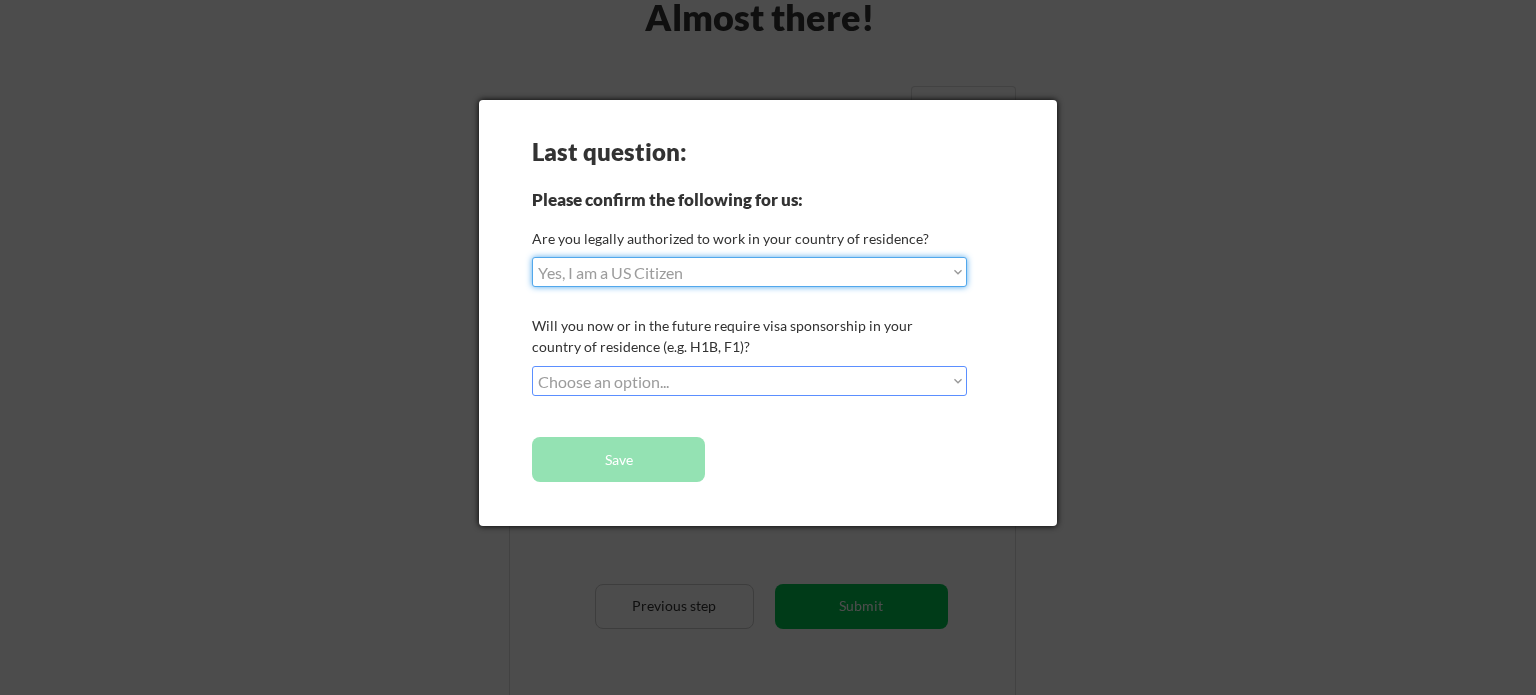 click on "Choose an option... Yes, I am a US Citizen Yes, I am a Canadian Citizen Yes, I am a US Green Card Holder Yes, I am an Other Permanent Resident Yes, I am here on a visa (H1B, OPT, etc.) No, I am not (yet) authorized" at bounding box center [749, 272] 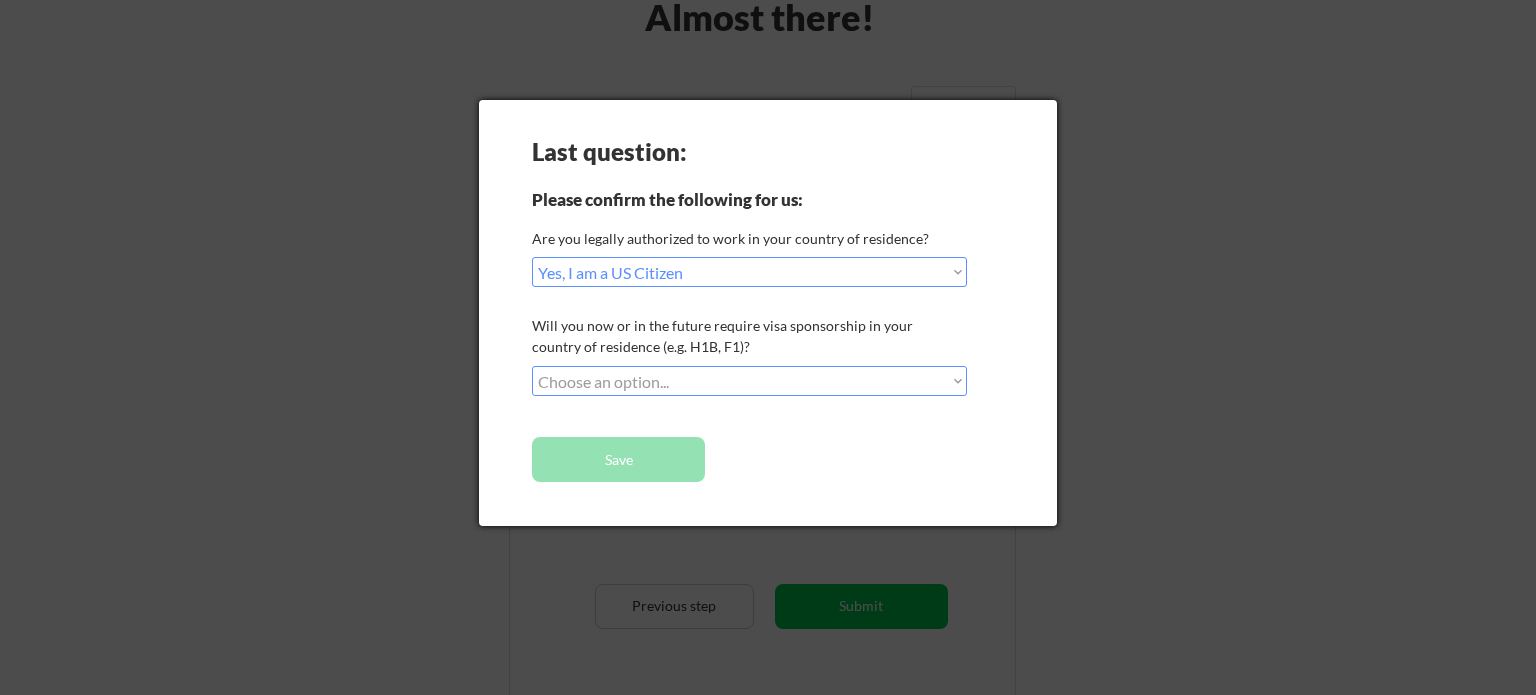 click on "Choose an option... No, I will not need sponsorship Yes, I will need sponsorship" at bounding box center [749, 381] 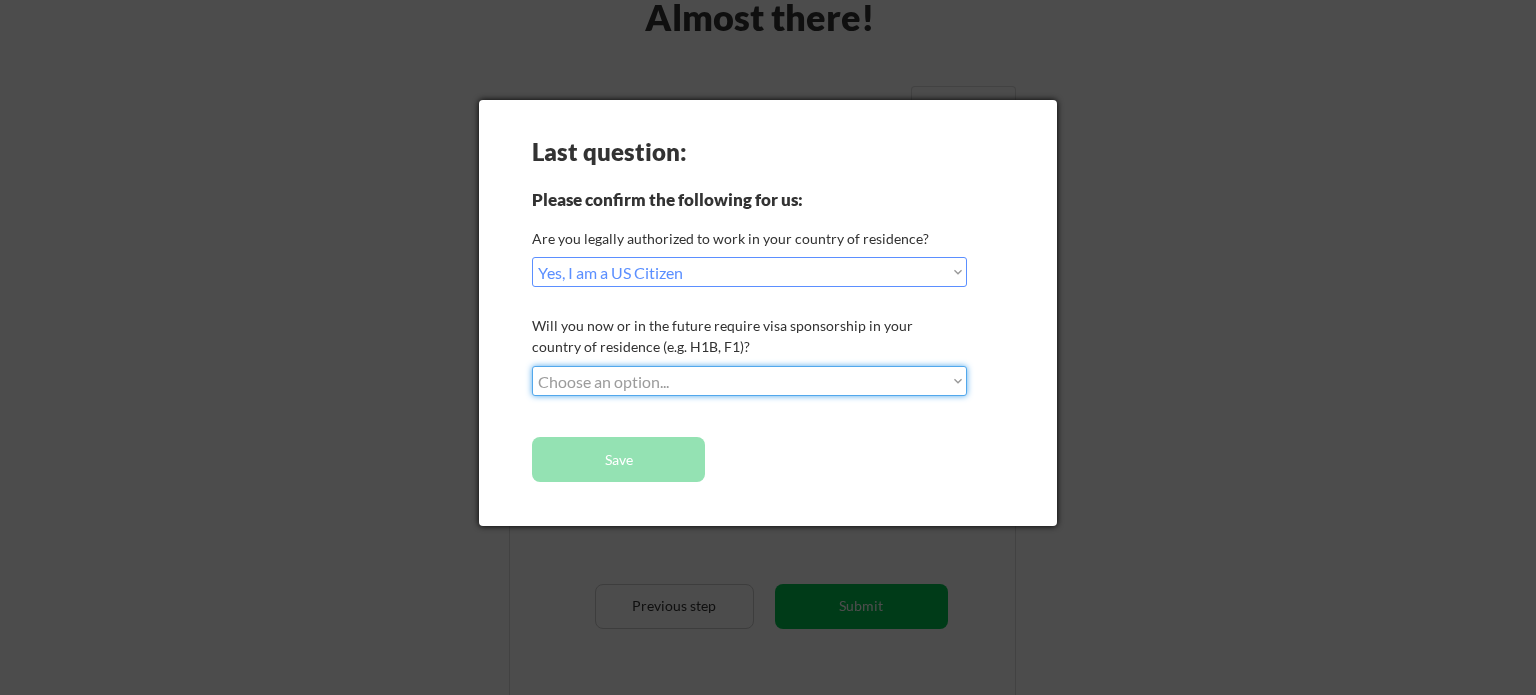 select on ""no__i_will_not_need_sponsorship"" 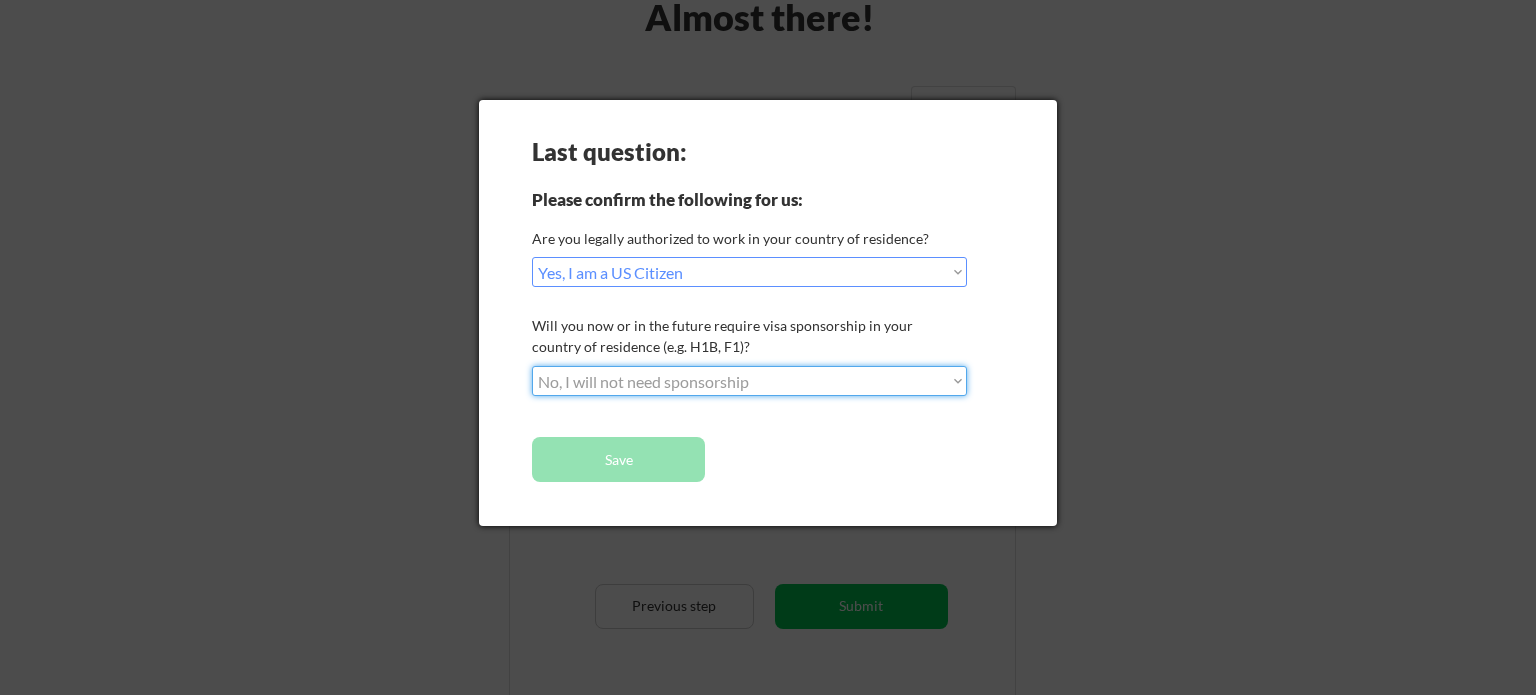 click on "Choose an option... No, I will not need sponsorship Yes, I will need sponsorship" at bounding box center [749, 381] 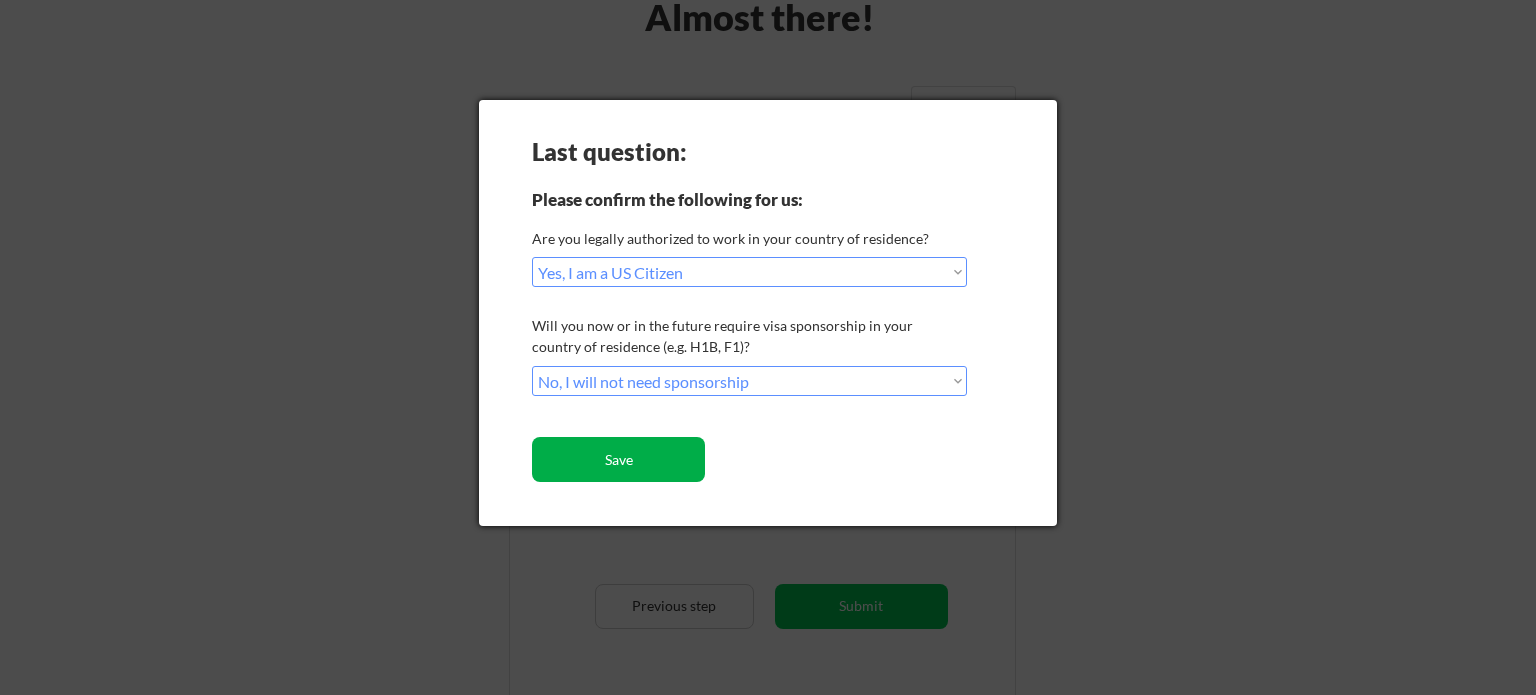 click on "Save" at bounding box center (618, 459) 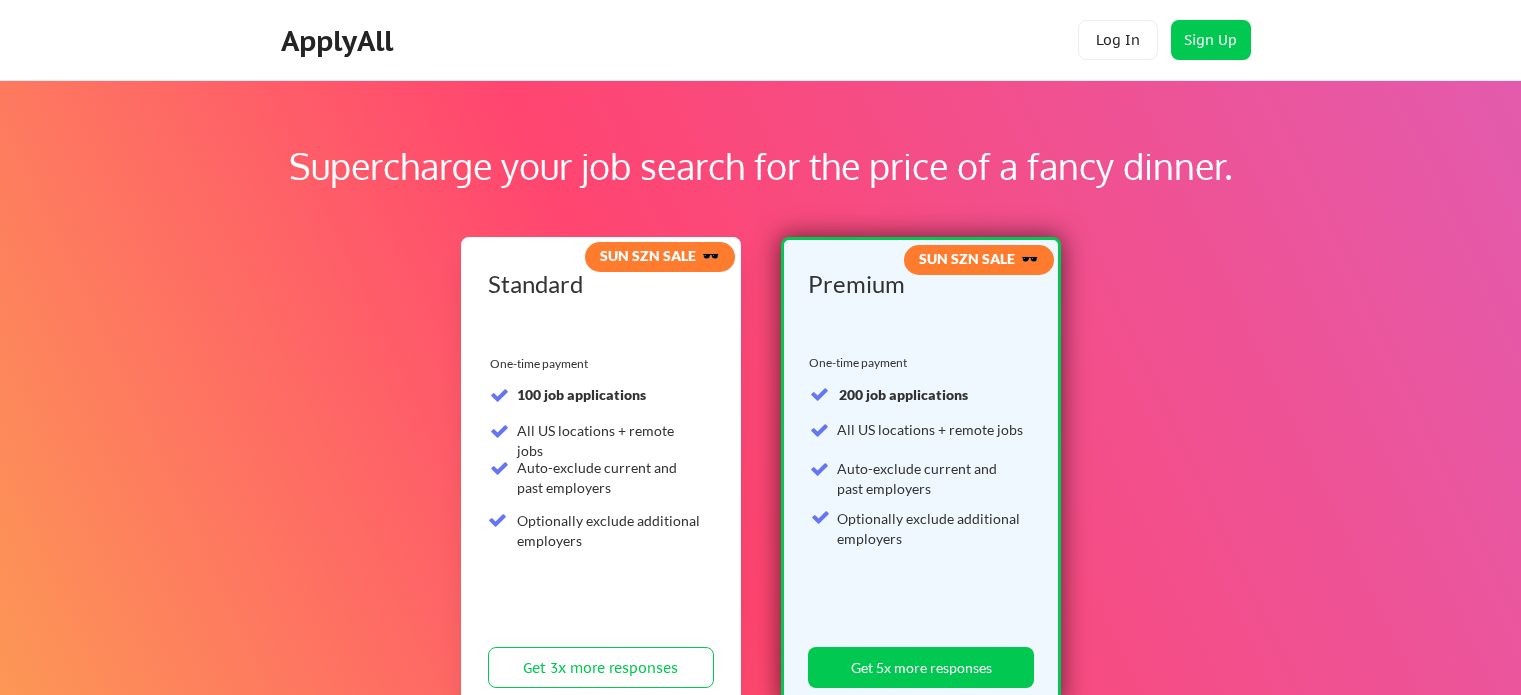 scroll, scrollTop: 0, scrollLeft: 0, axis: both 